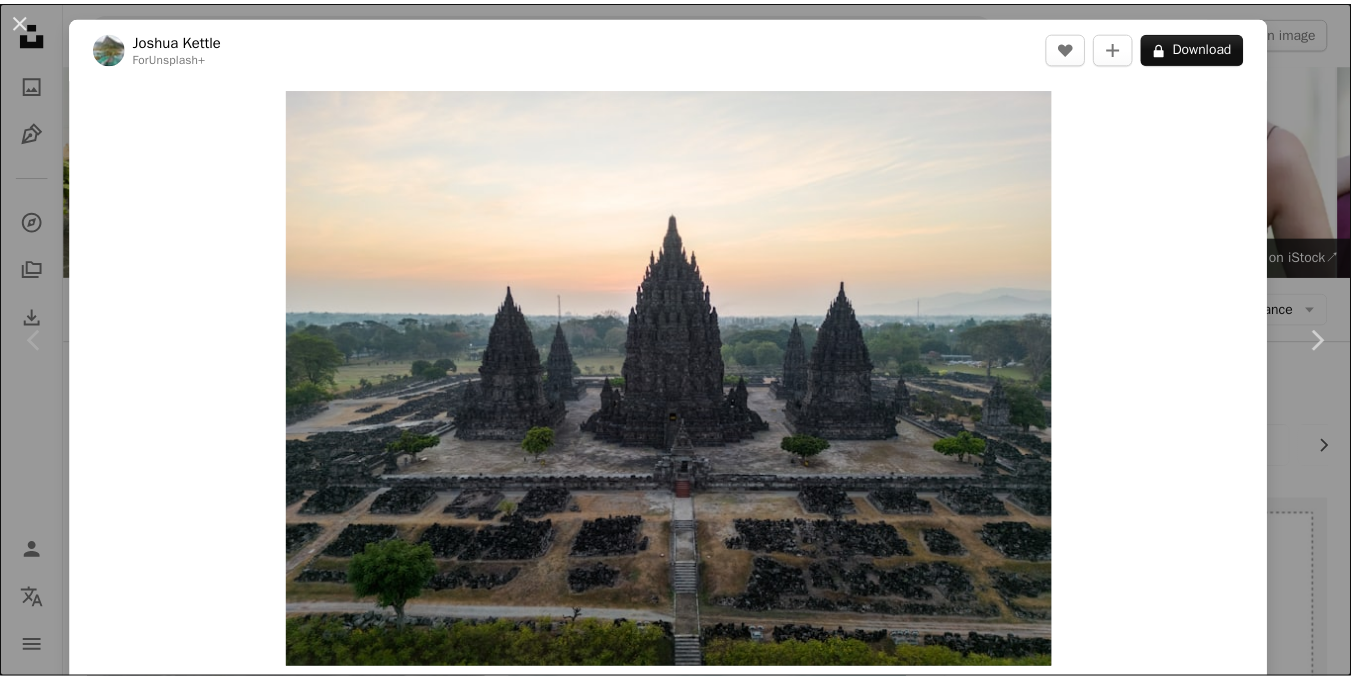 scroll, scrollTop: 267, scrollLeft: 0, axis: vertical 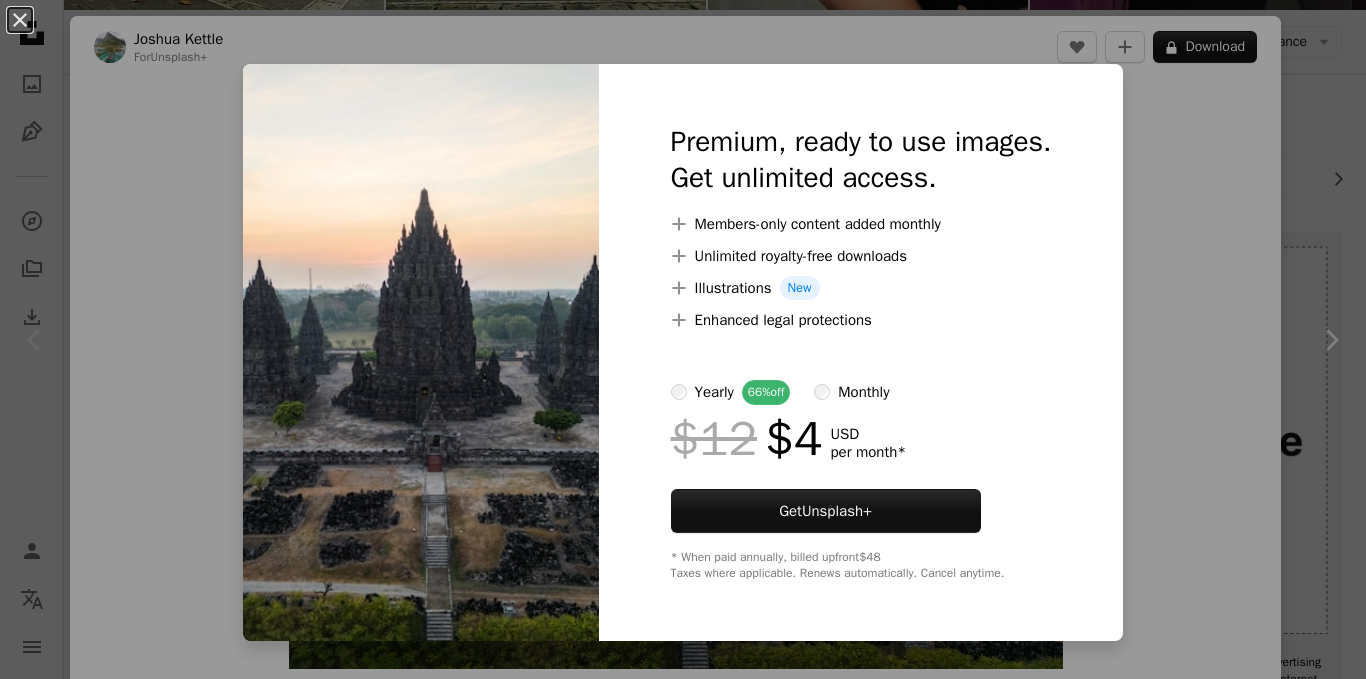 click on "An X shape Premium, ready to use images. Get unlimited access. A plus sign Members-only content added monthly A plus sign Unlimited royalty-free downloads A plus sign Illustrations  New A plus sign Enhanced legal protections yearly 66%  off monthly $12   $4 USD per month * Get  Unsplash+ * When paid annually, billed upfront  $48 Taxes where applicable. Renews automatically. Cancel anytime." at bounding box center (683, 339) 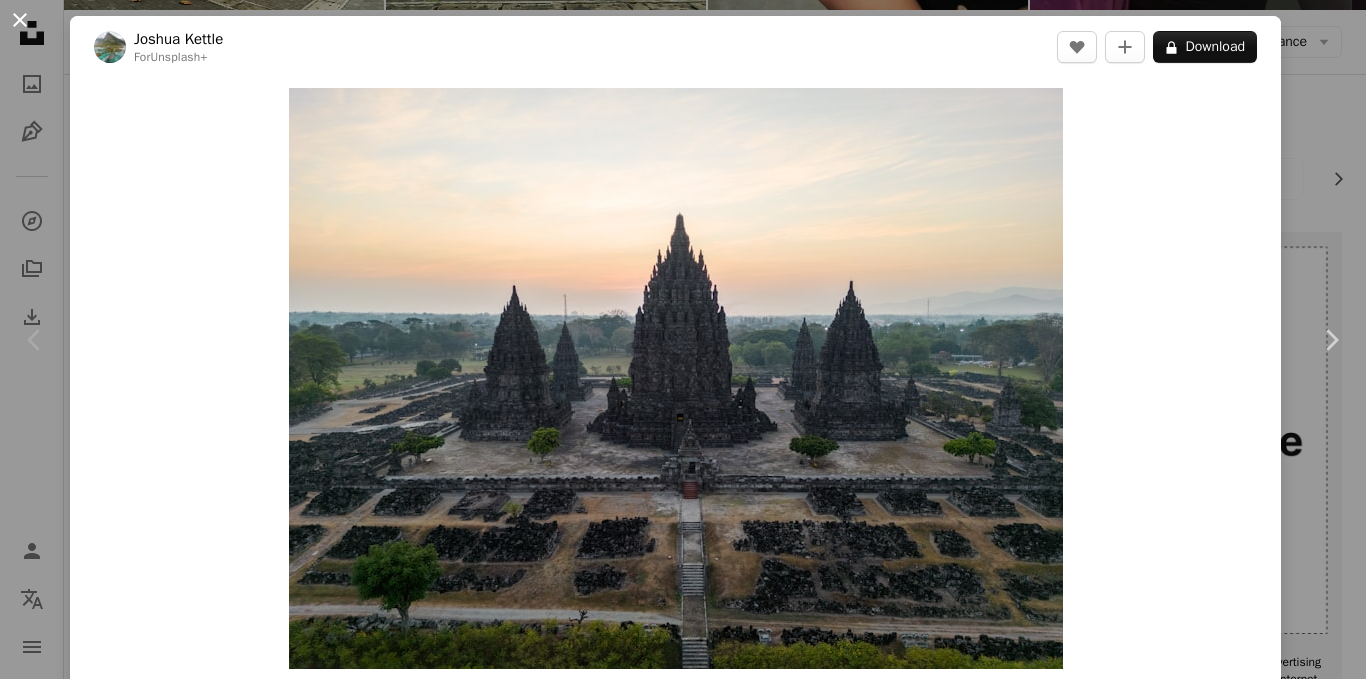 click on "An X shape" at bounding box center [20, 20] 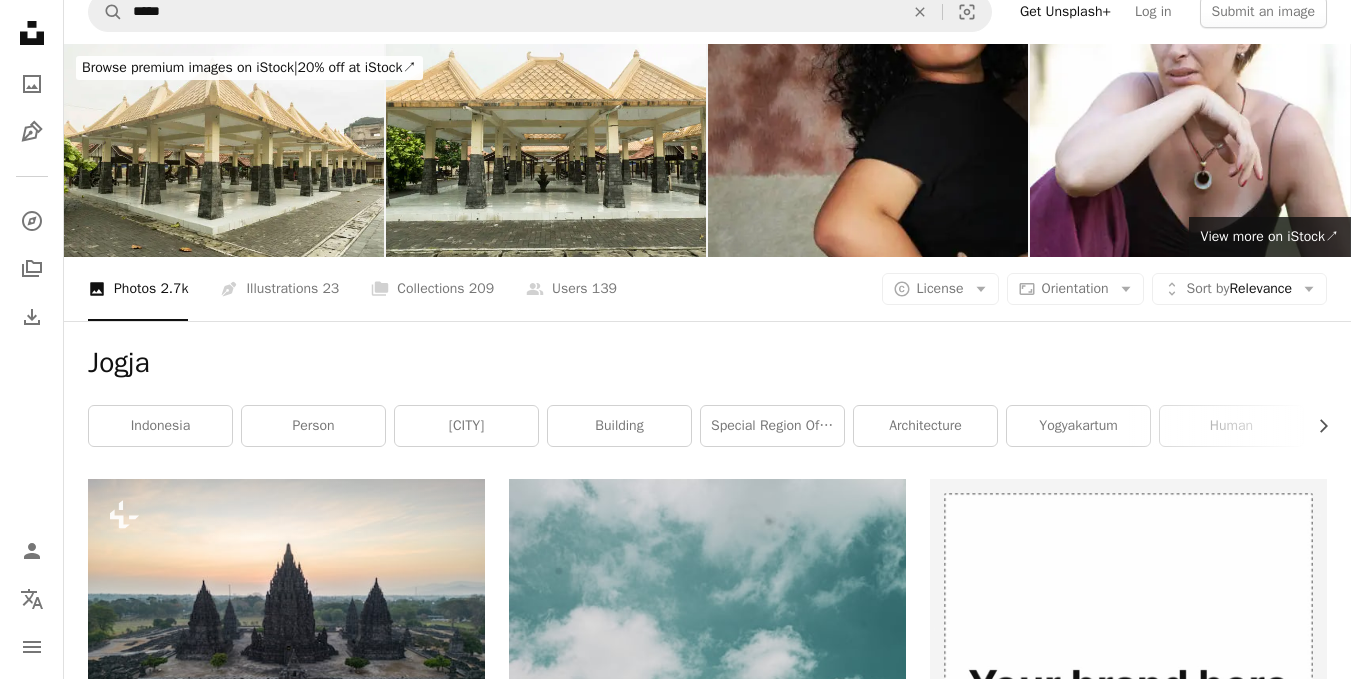 scroll, scrollTop: 0, scrollLeft: 0, axis: both 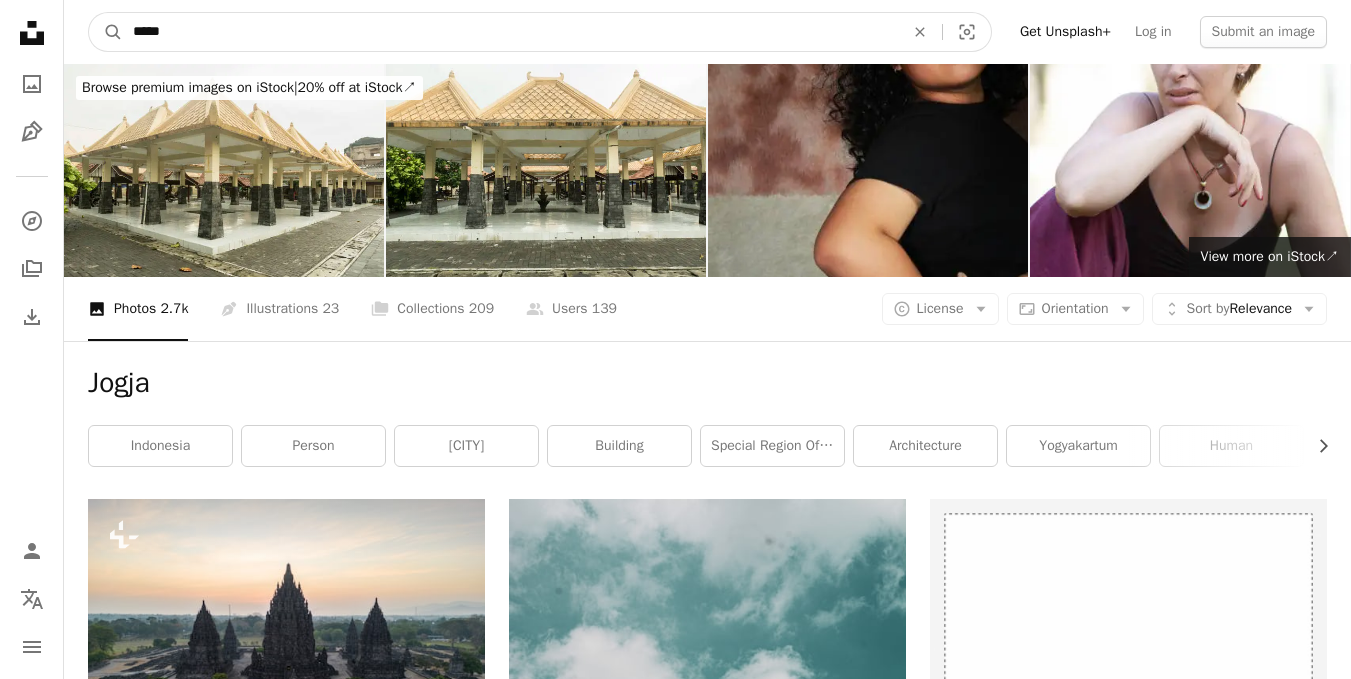 click on "*****" at bounding box center [510, 32] 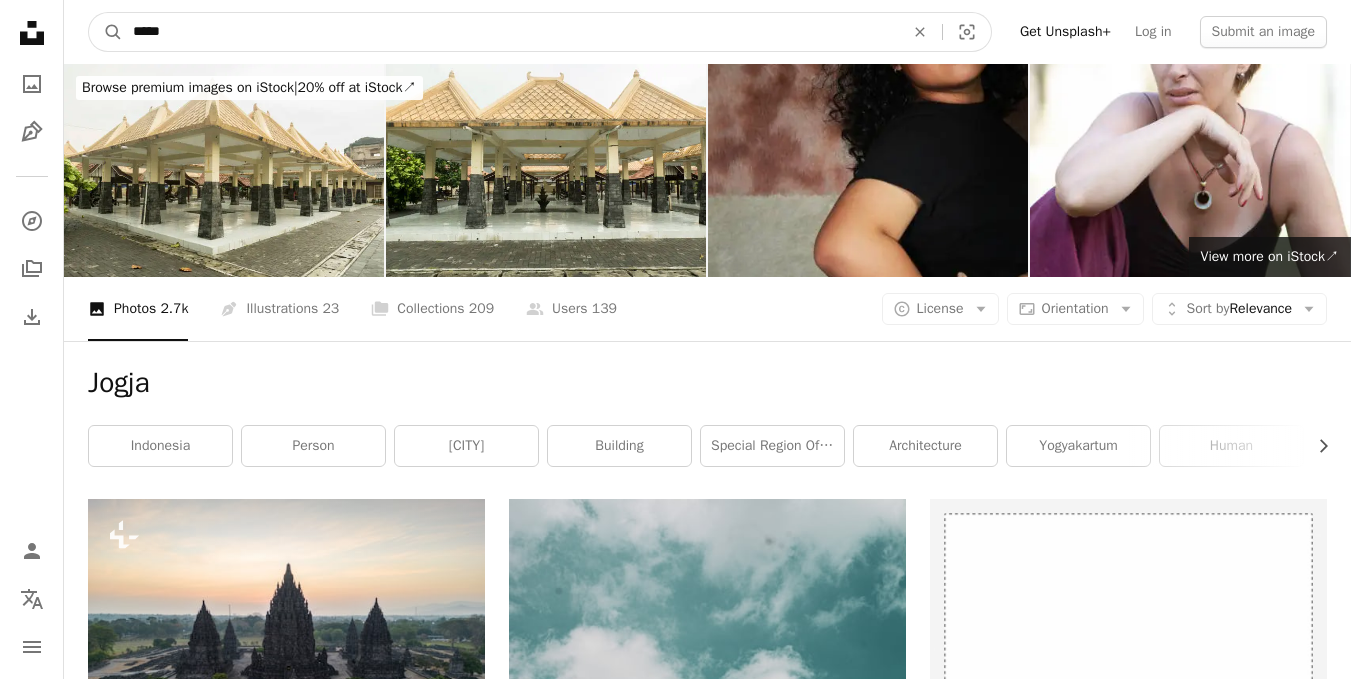 click on "A magnifying glass" at bounding box center (106, 32) 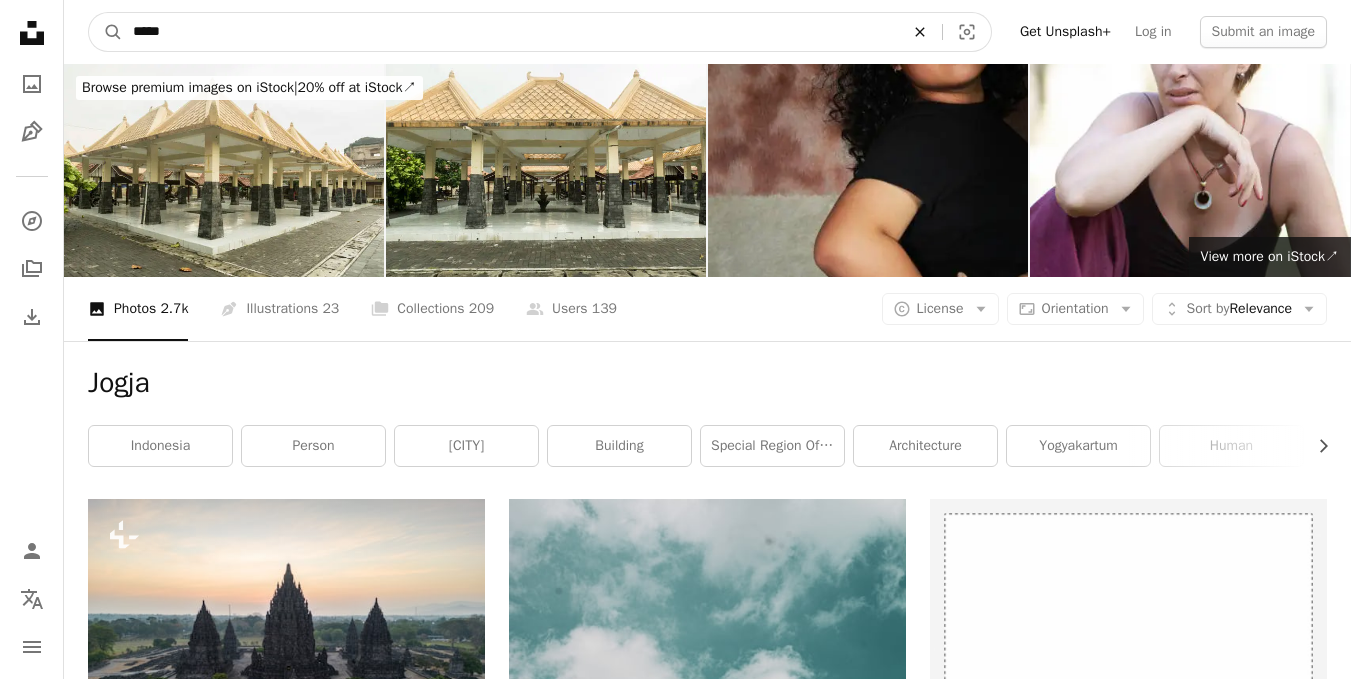 click on "An X shape" 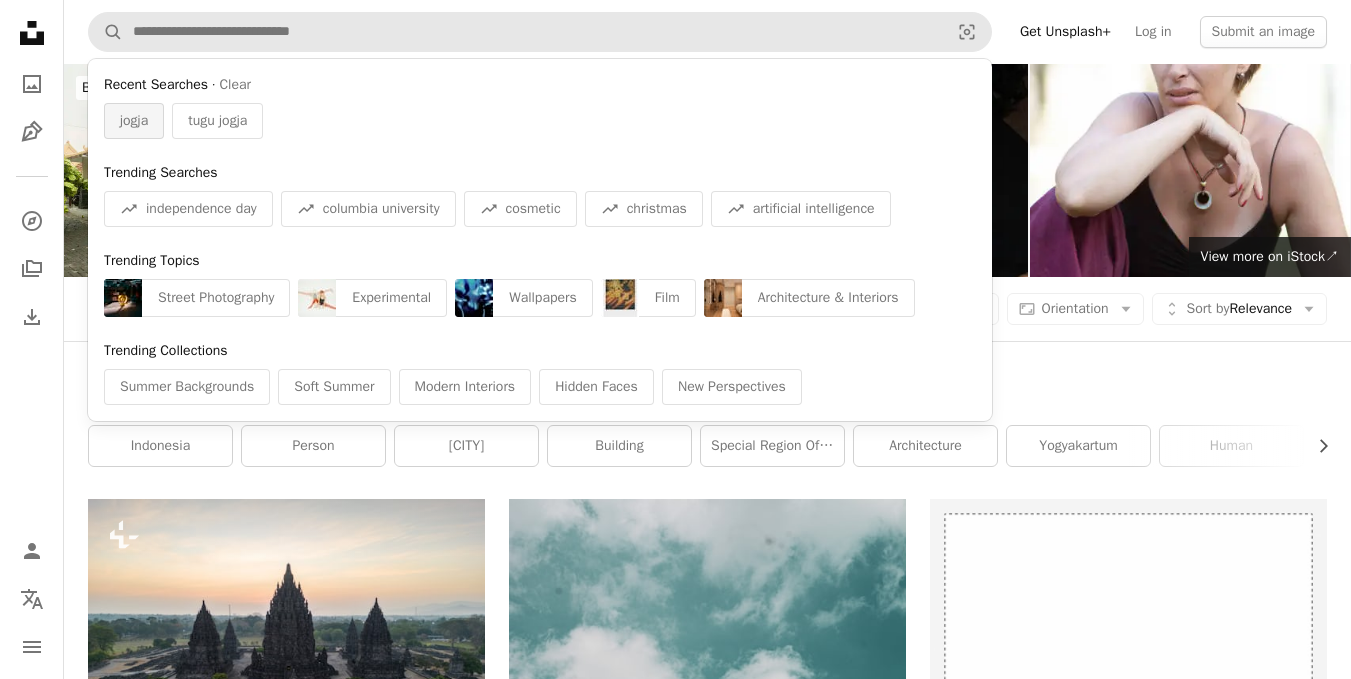 click on "jogja" at bounding box center (134, 121) 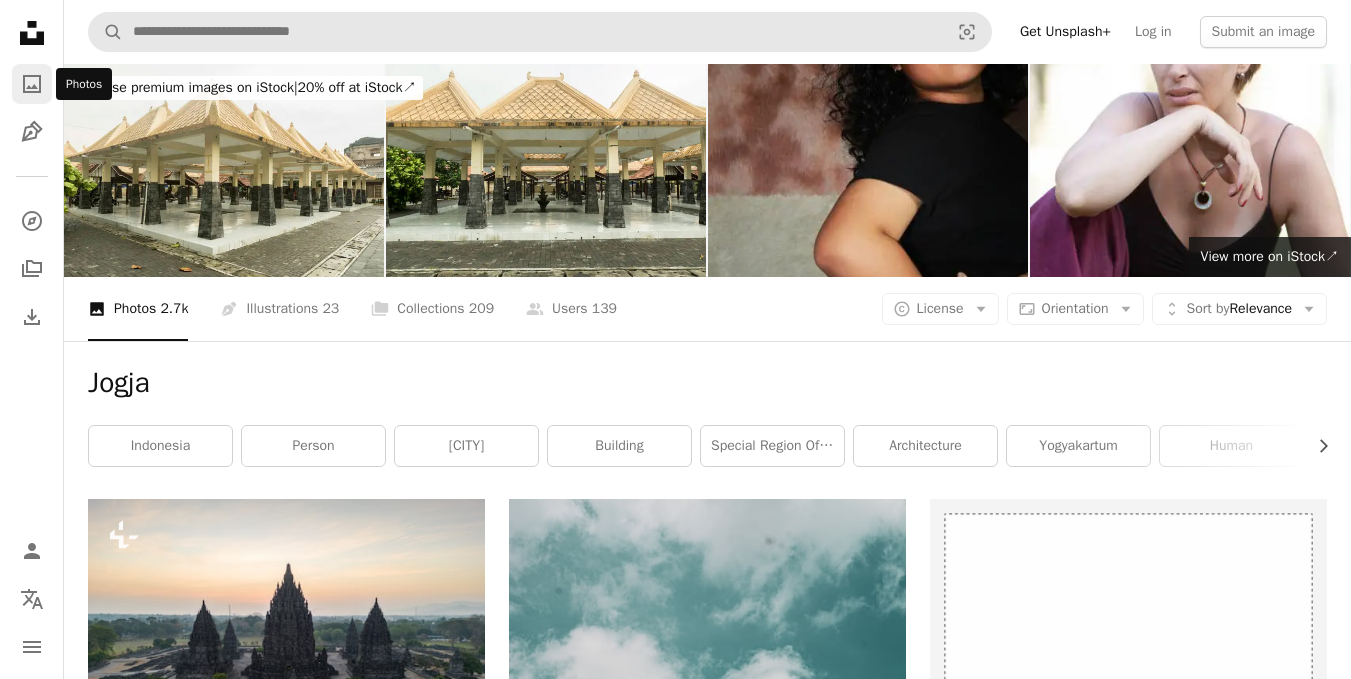 click 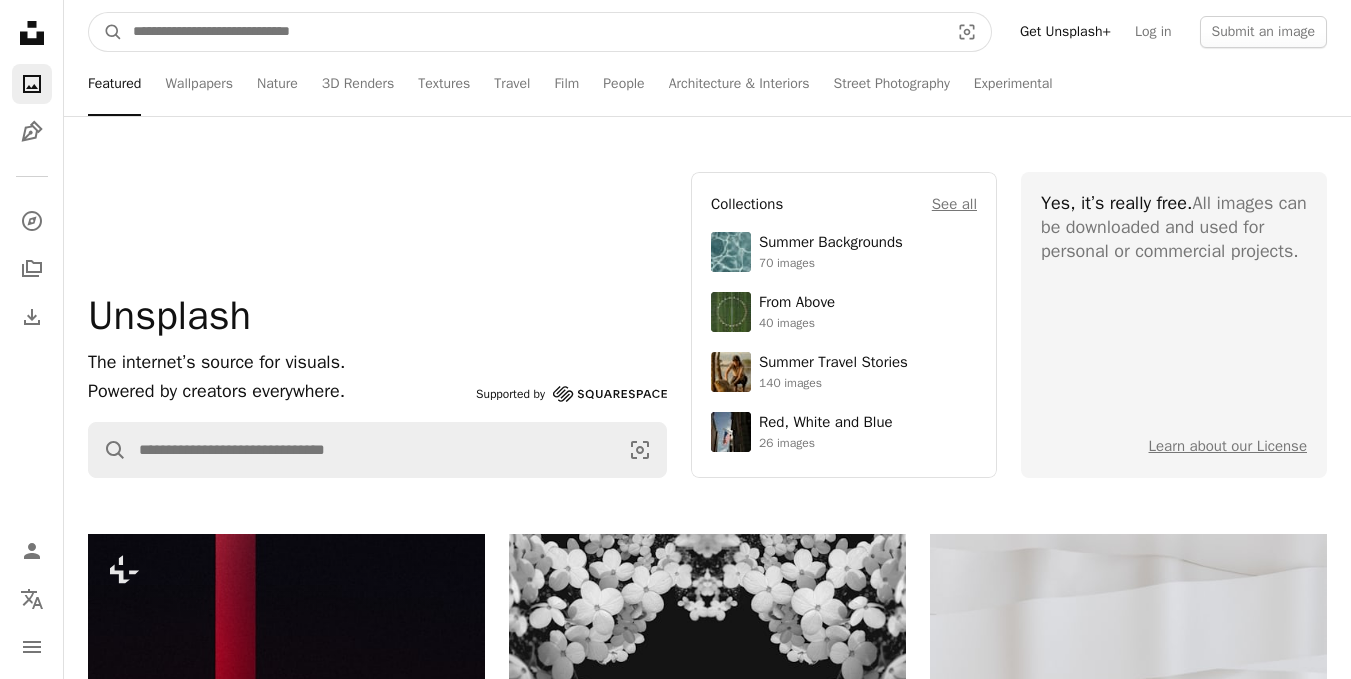 click at bounding box center (533, 32) 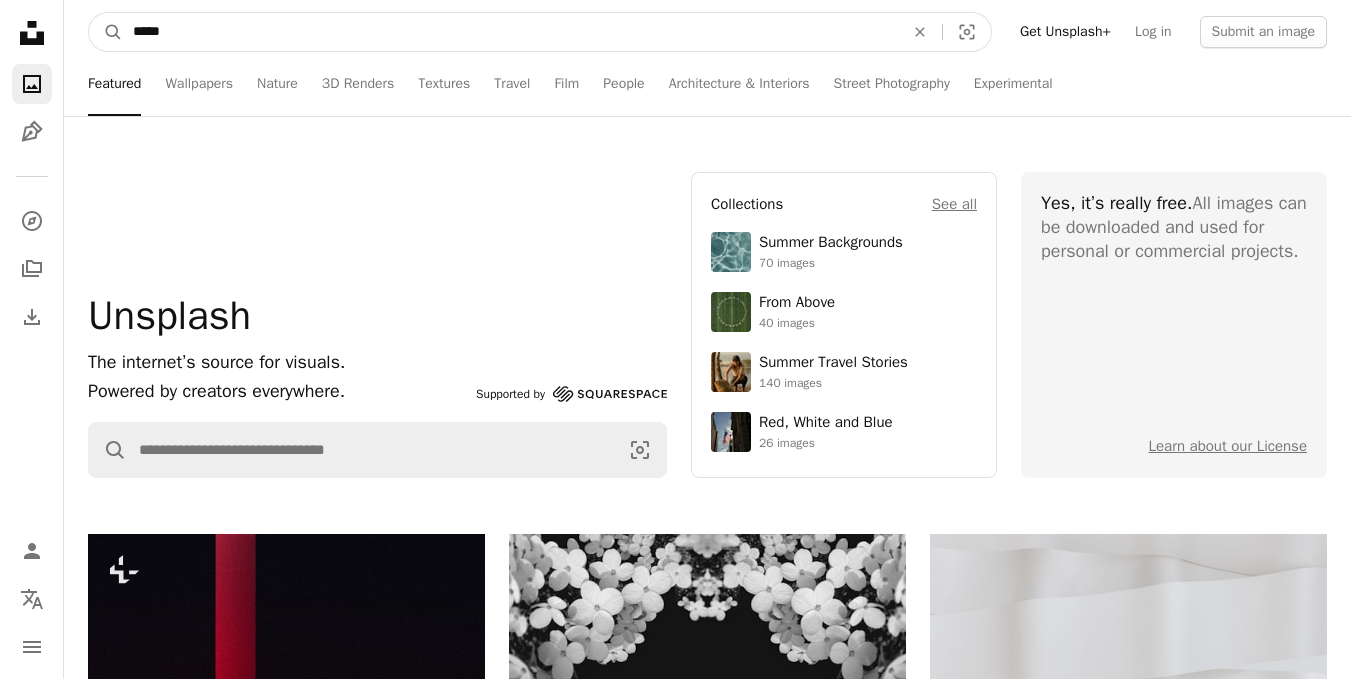 type on "*****" 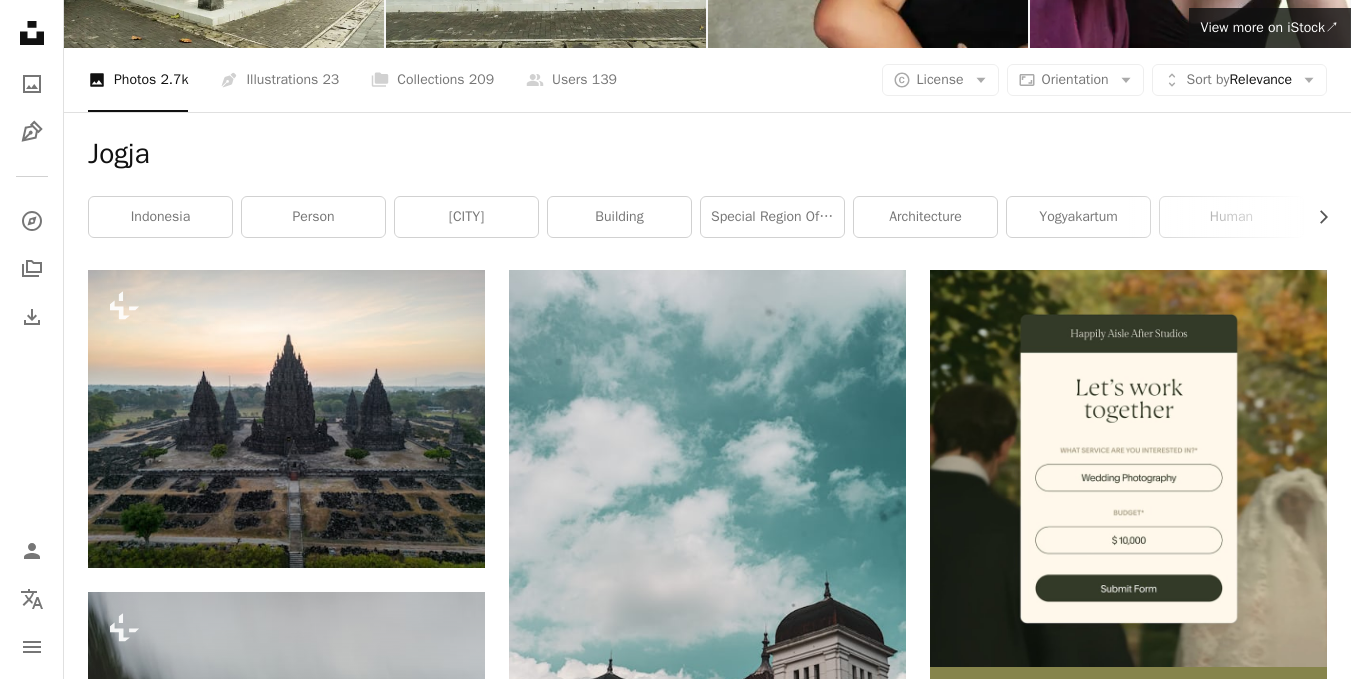 scroll, scrollTop: 267, scrollLeft: 0, axis: vertical 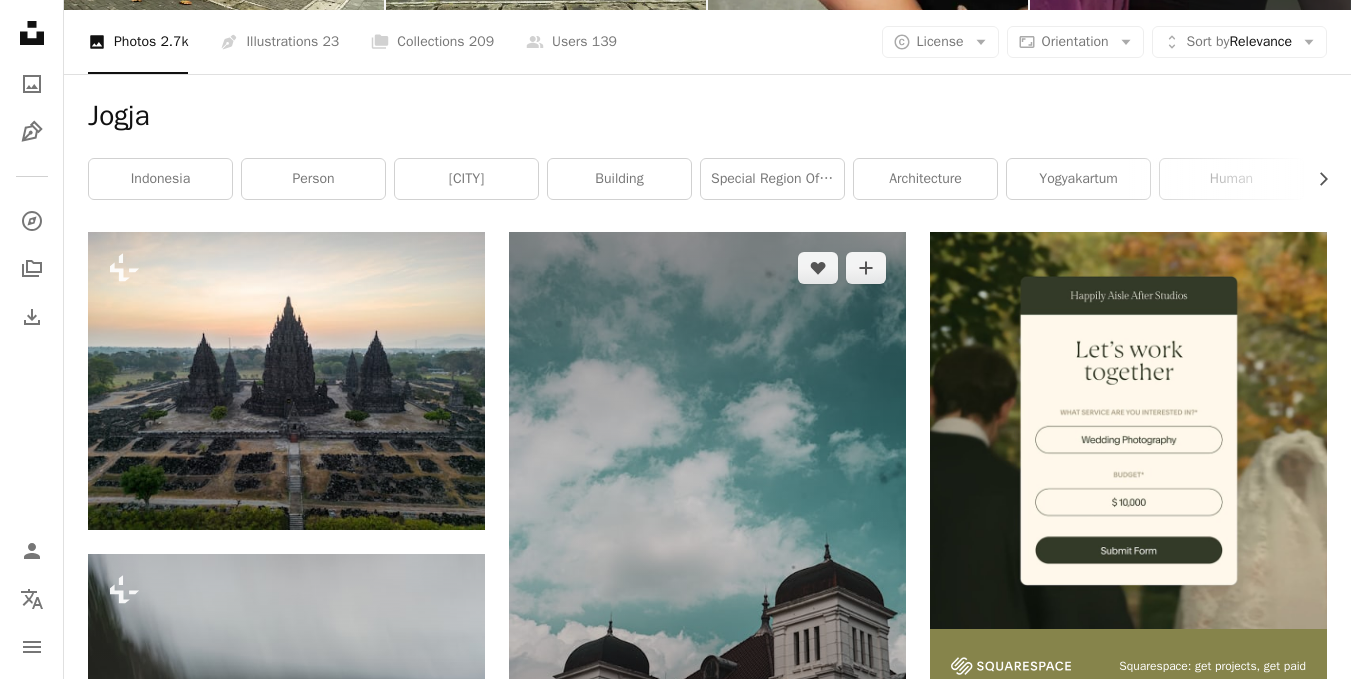 click at bounding box center [707, 530] 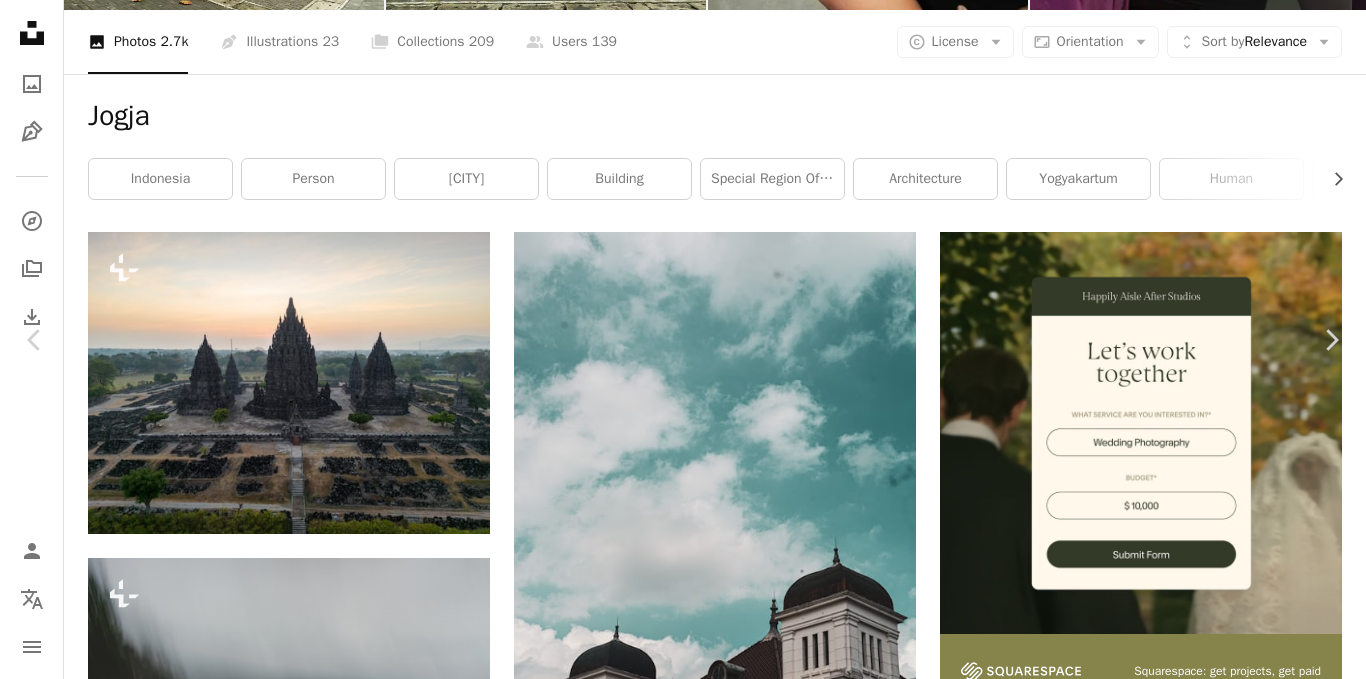 click on "An X shape" at bounding box center (20, 20) 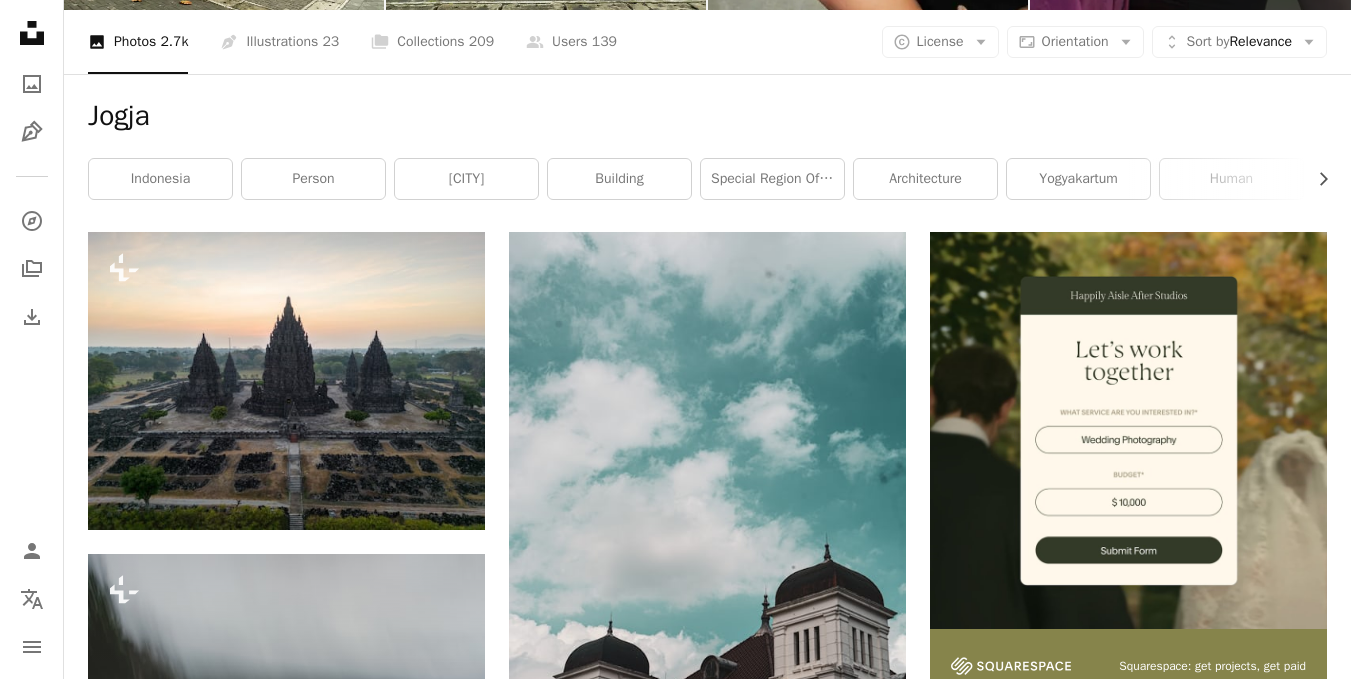 scroll, scrollTop: 0, scrollLeft: 0, axis: both 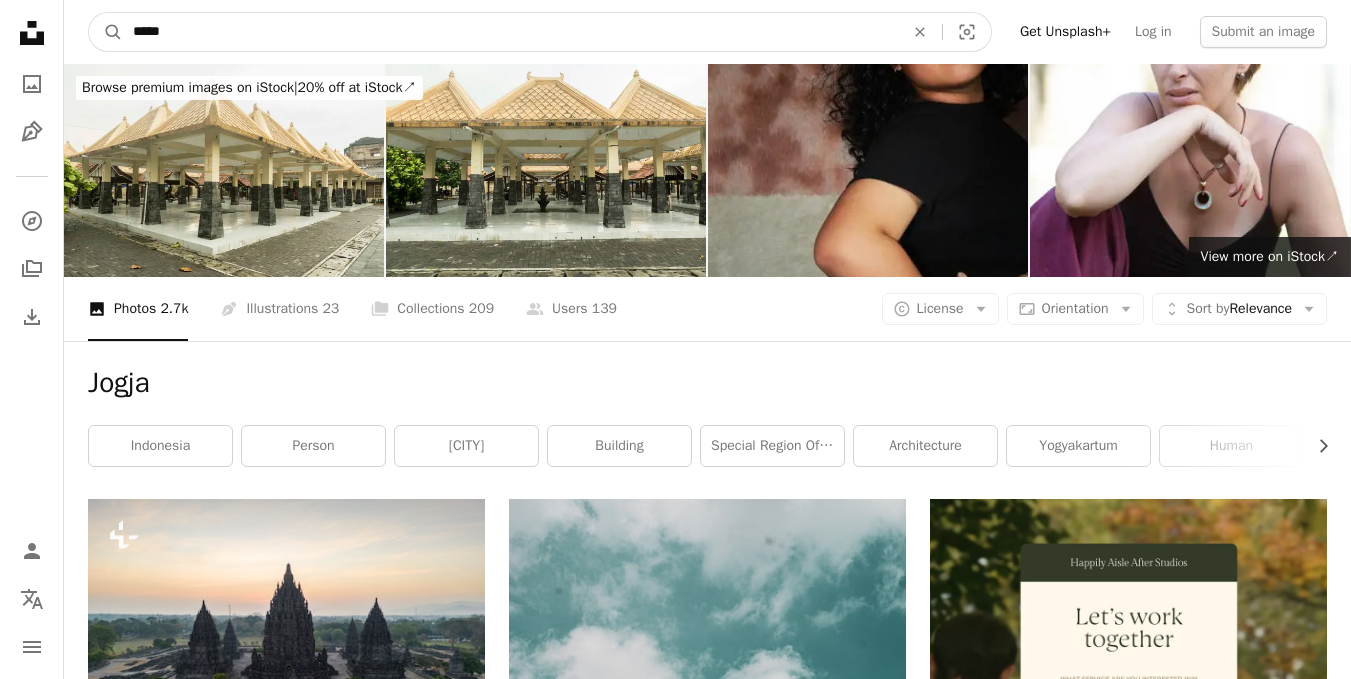 click on "*****" at bounding box center [510, 32] 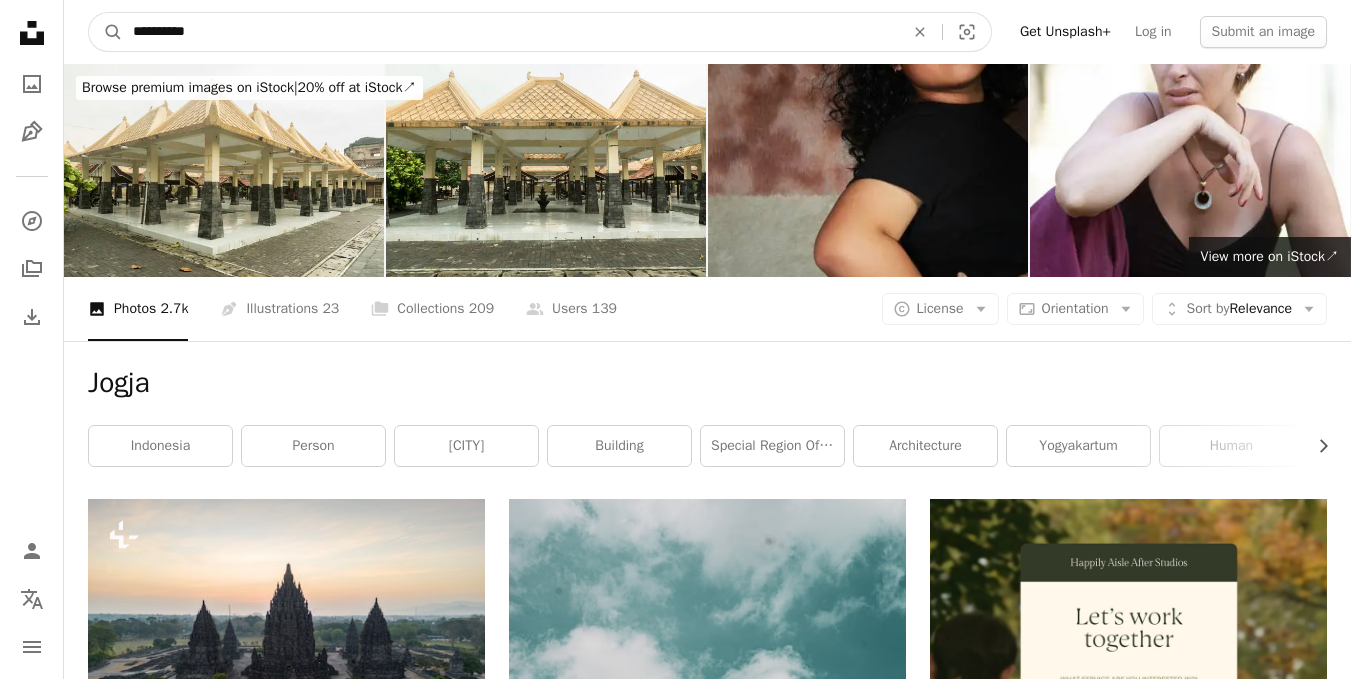 type on "**********" 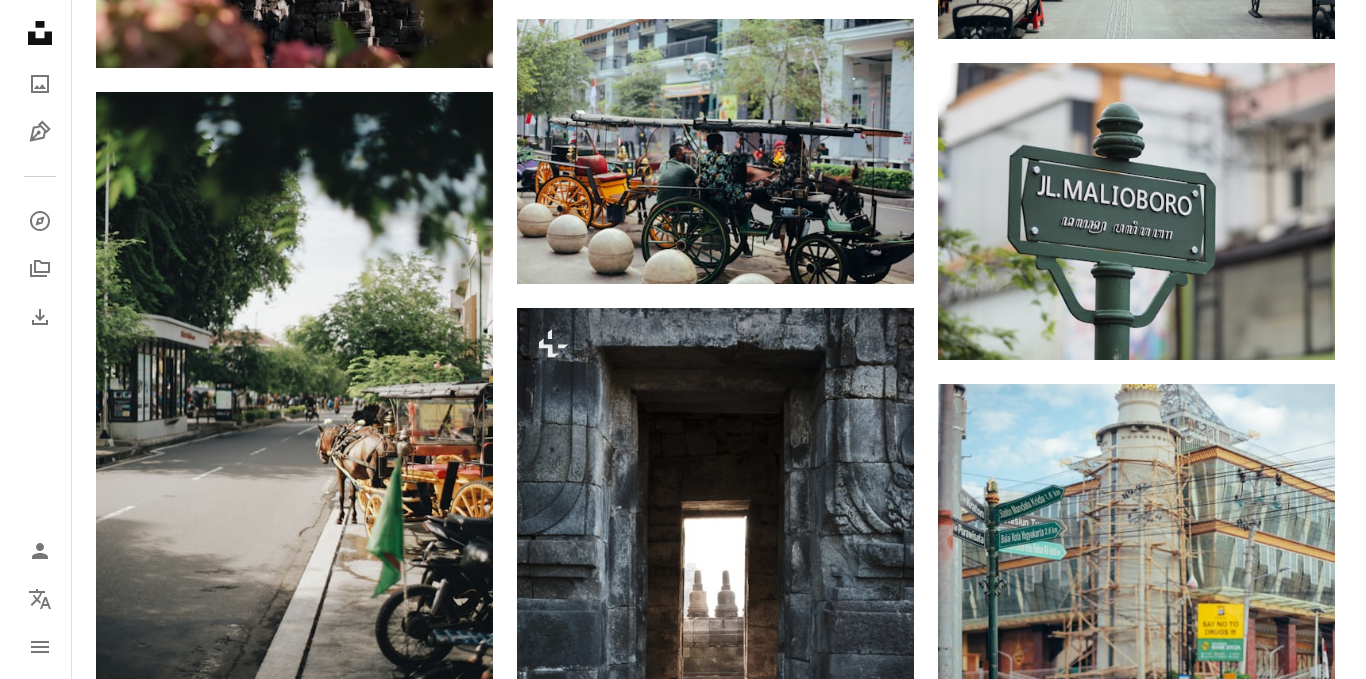 scroll, scrollTop: 1600, scrollLeft: 0, axis: vertical 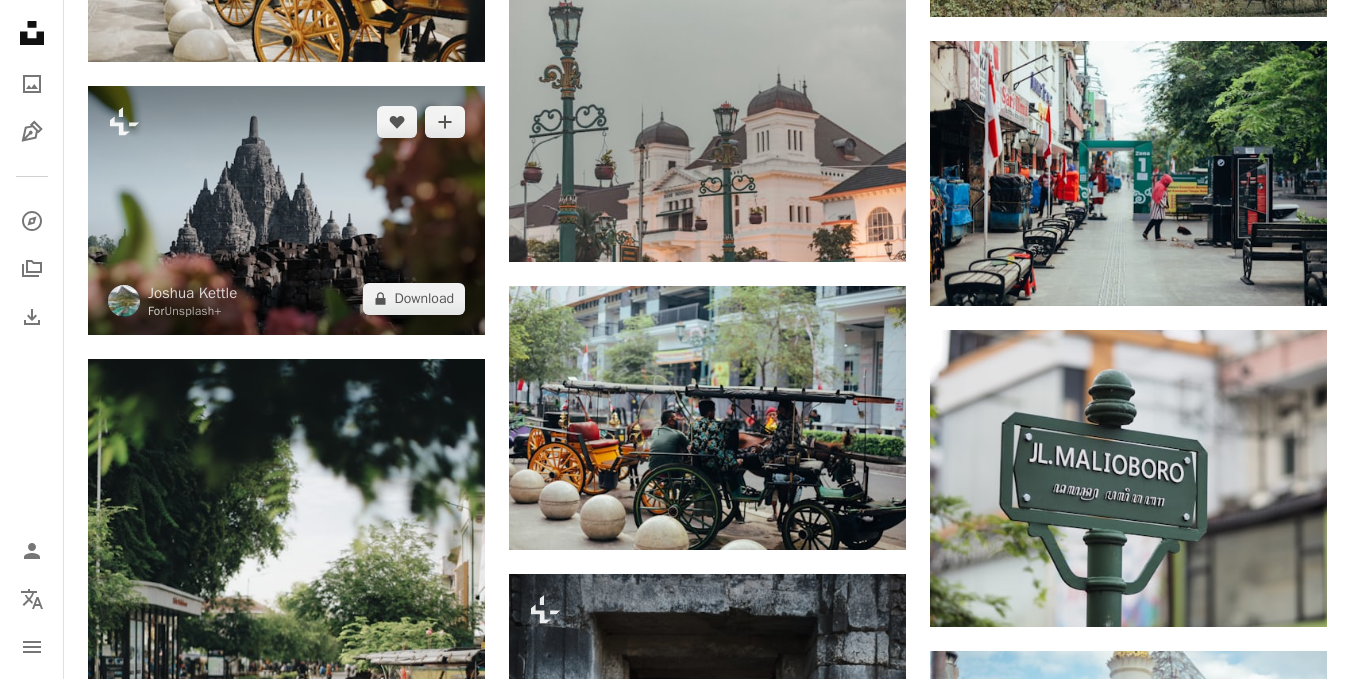 click at bounding box center [286, 210] 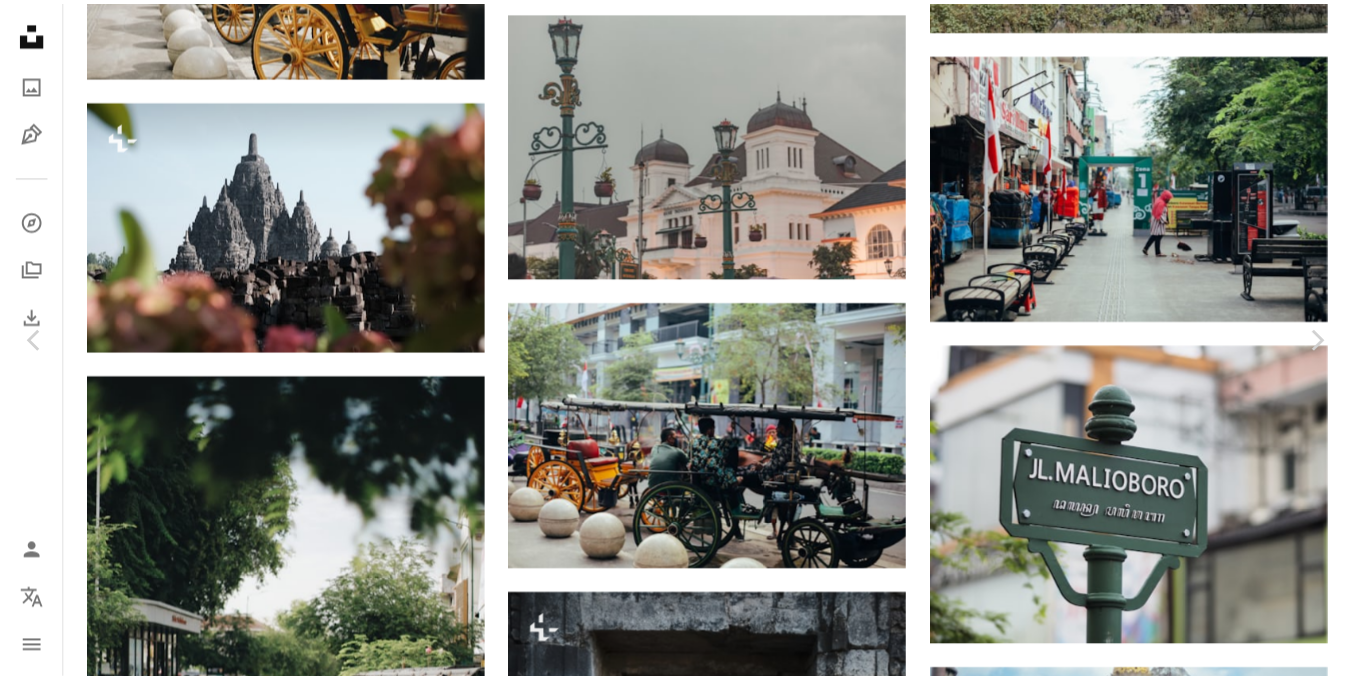 scroll, scrollTop: 0, scrollLeft: 0, axis: both 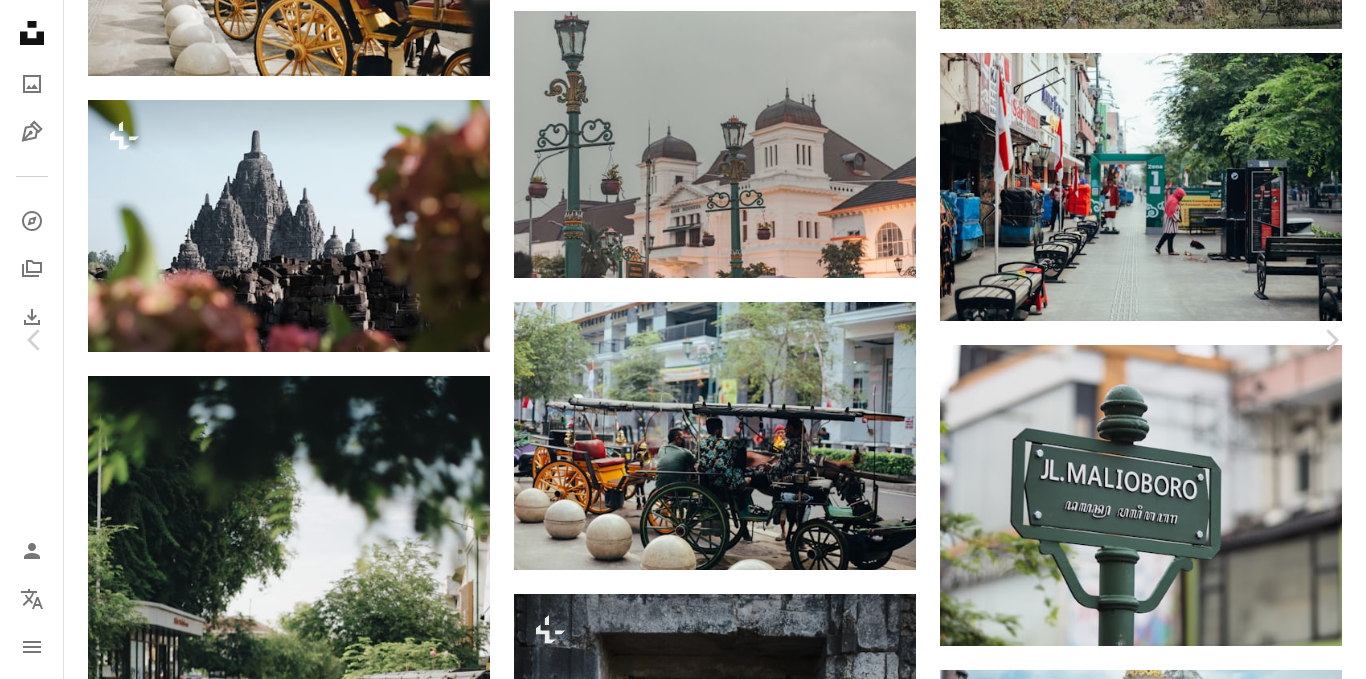 click on "An X shape" at bounding box center (20, 20) 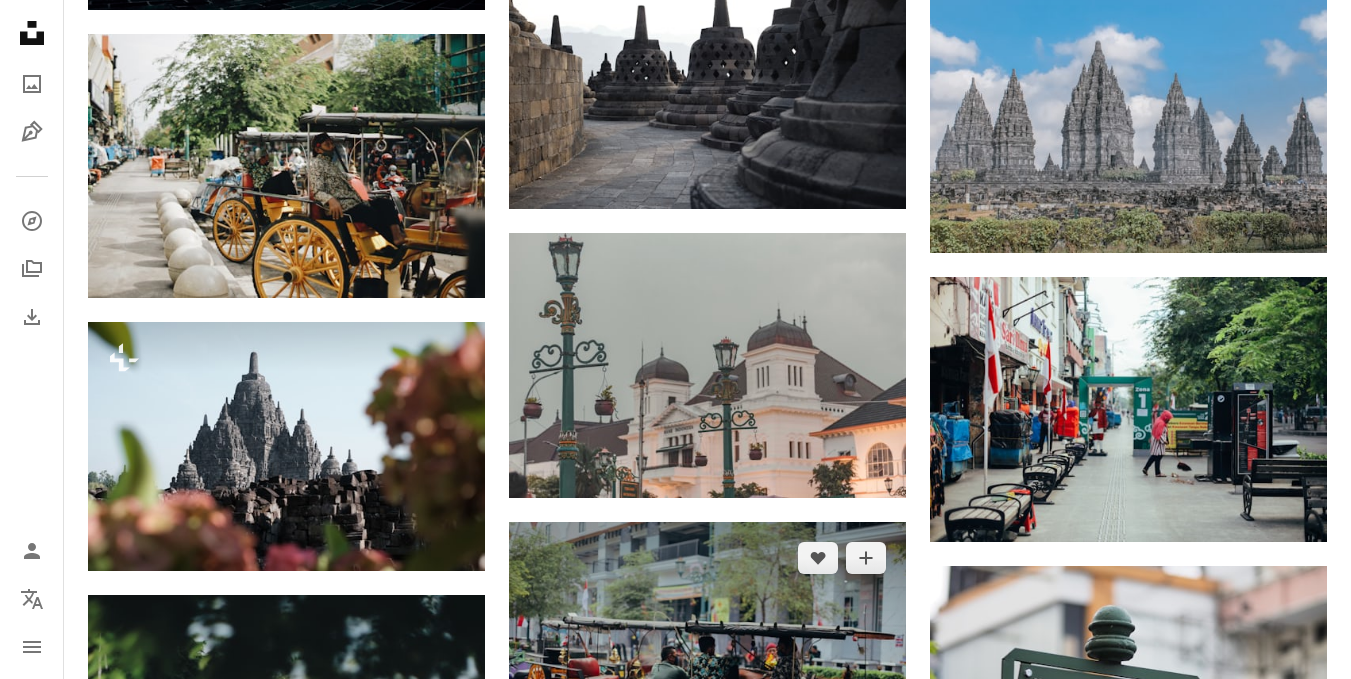 scroll, scrollTop: 1333, scrollLeft: 0, axis: vertical 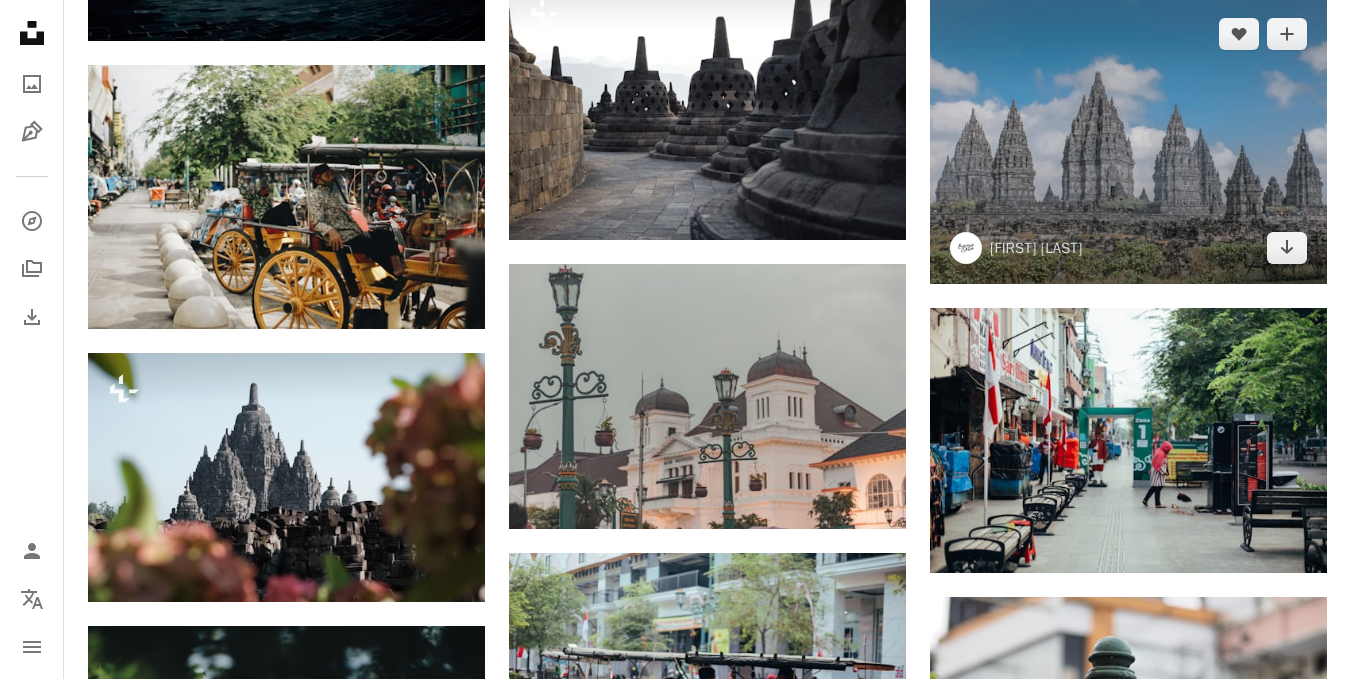 click at bounding box center (1128, 141) 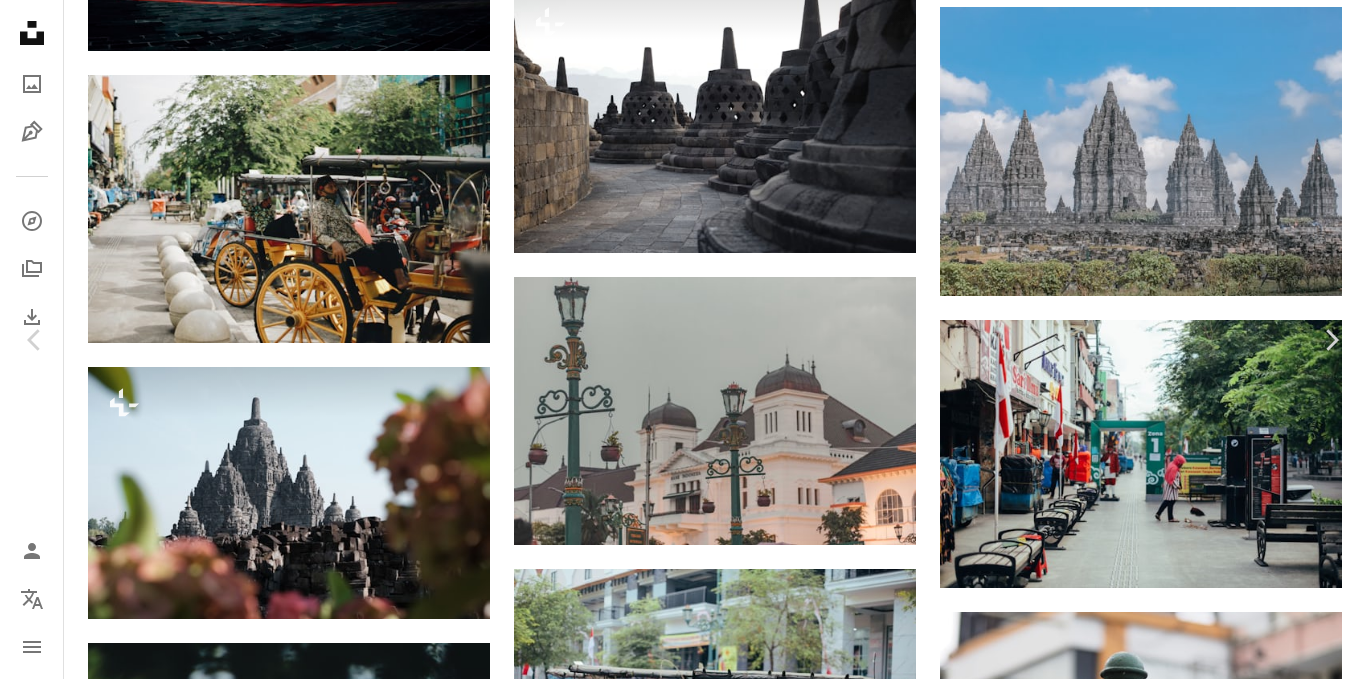 click on "An X shape" at bounding box center [20, 20] 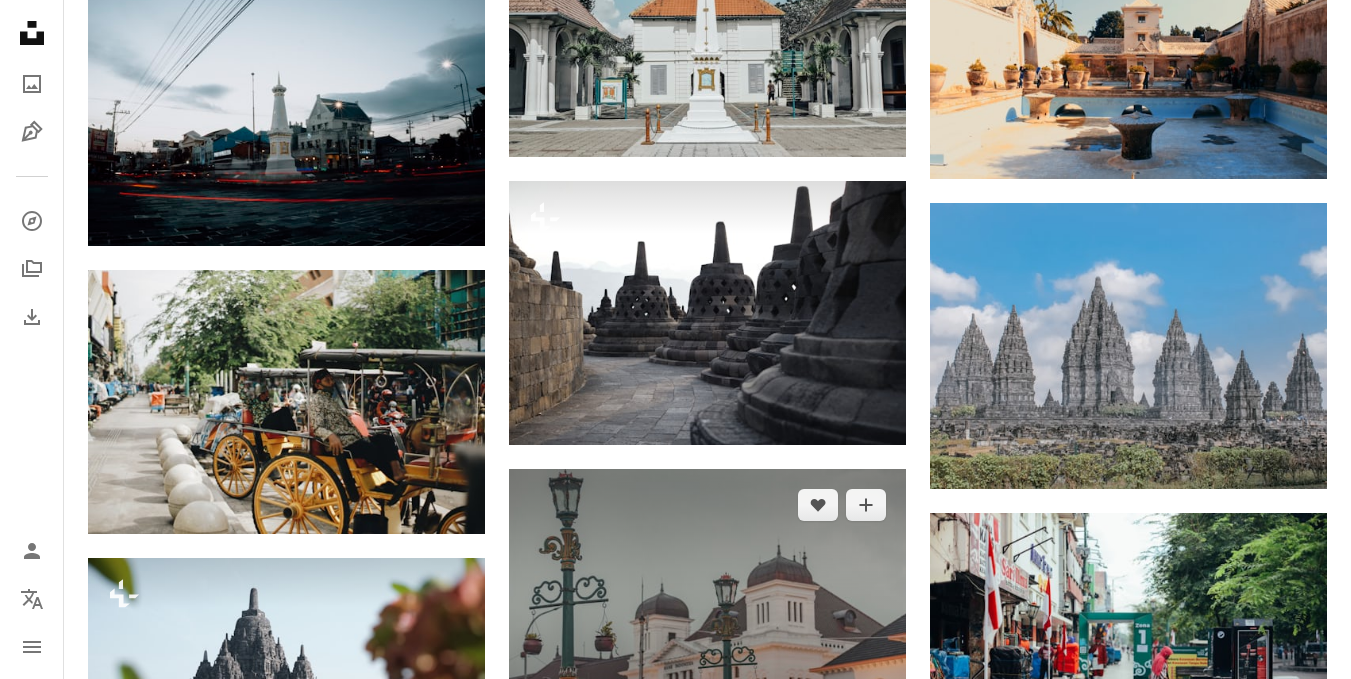 scroll, scrollTop: 1067, scrollLeft: 0, axis: vertical 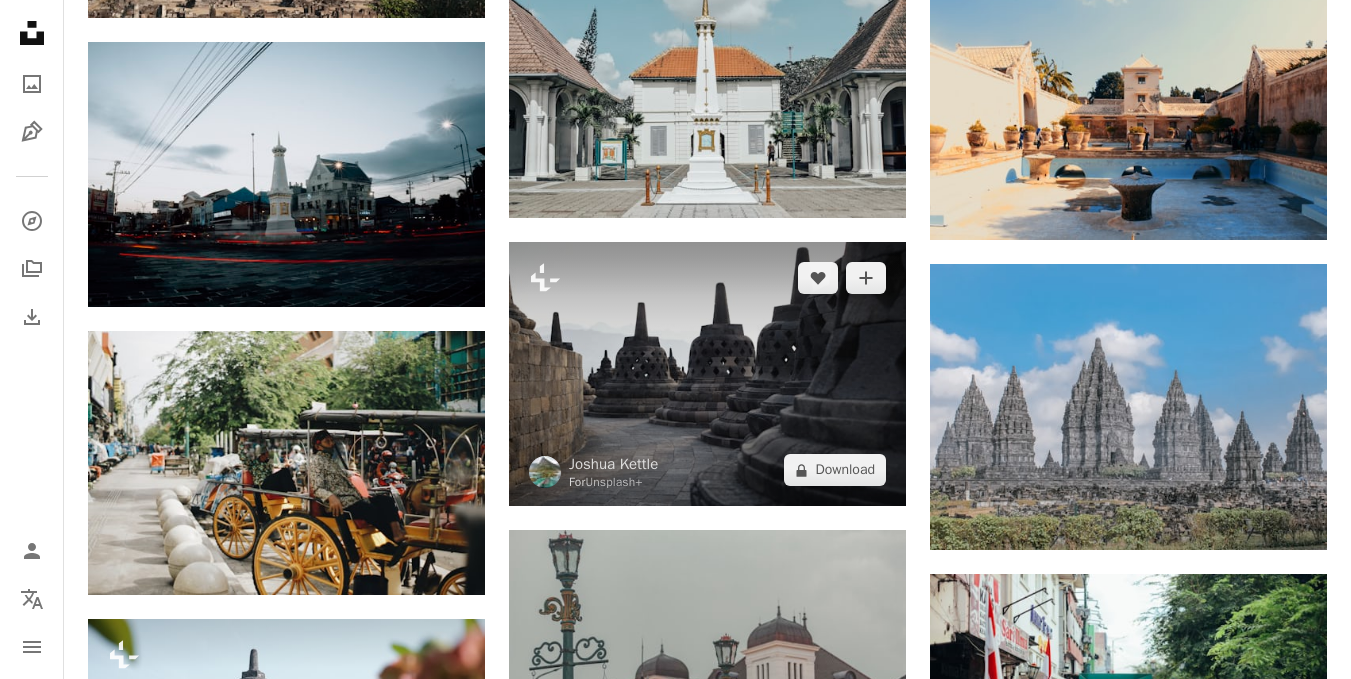 click at bounding box center [707, 374] 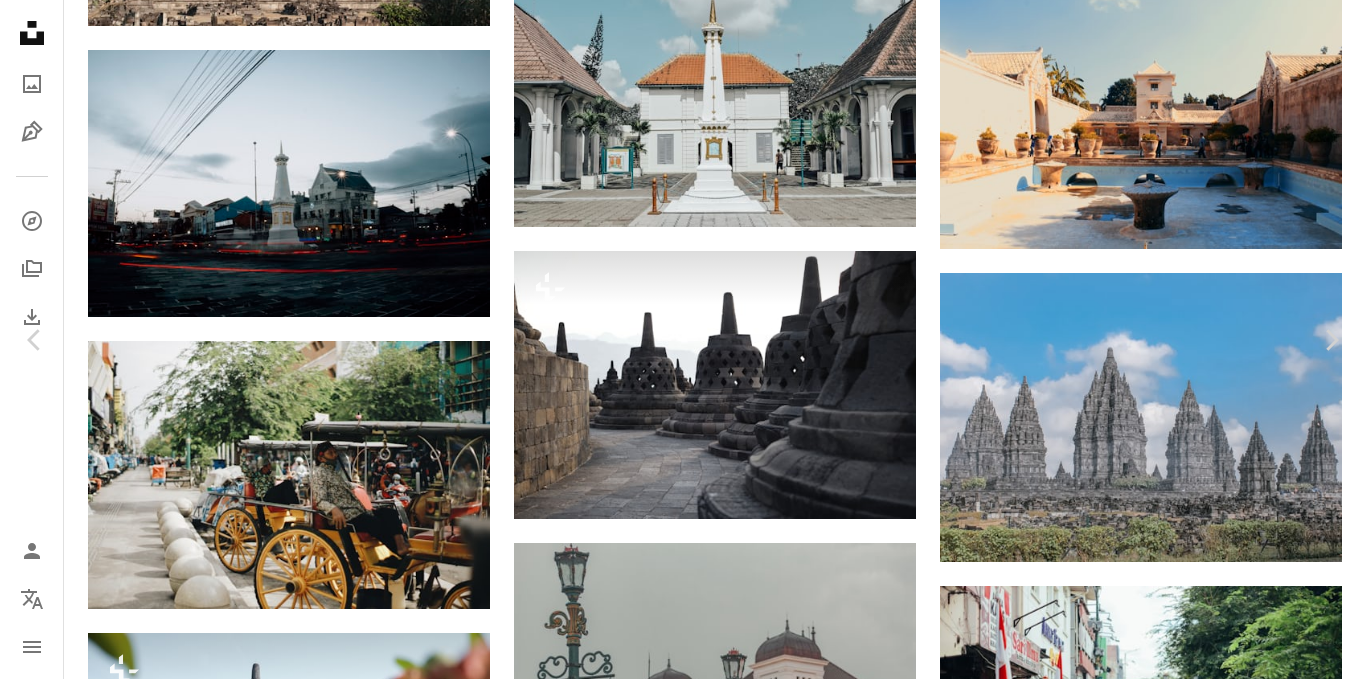 click on "An X shape" at bounding box center [20, 20] 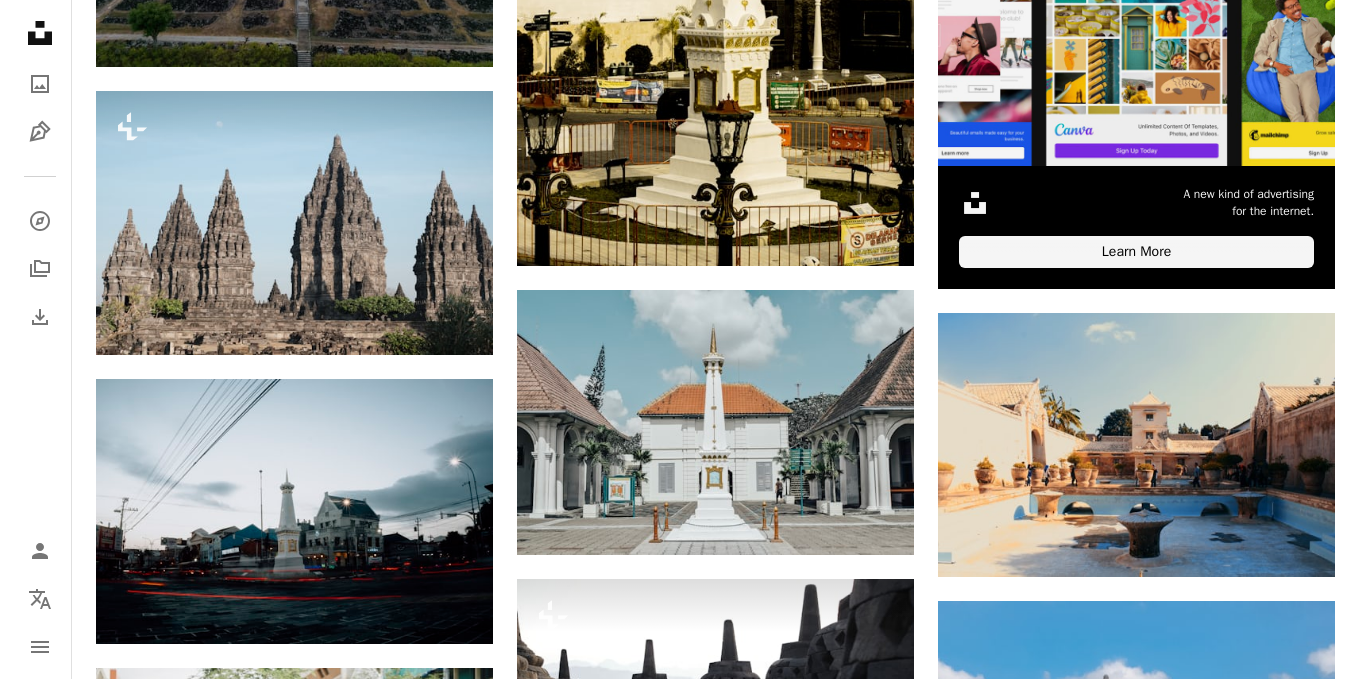scroll, scrollTop: 800, scrollLeft: 0, axis: vertical 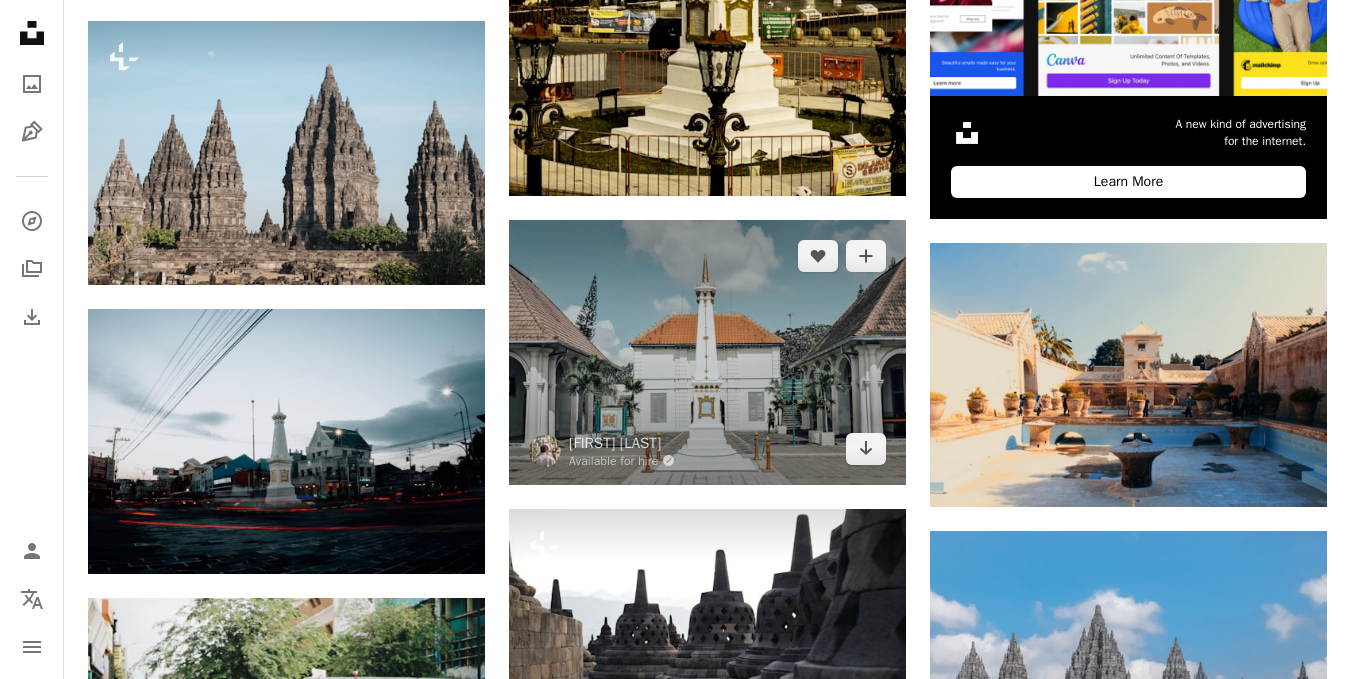 click at bounding box center (707, 352) 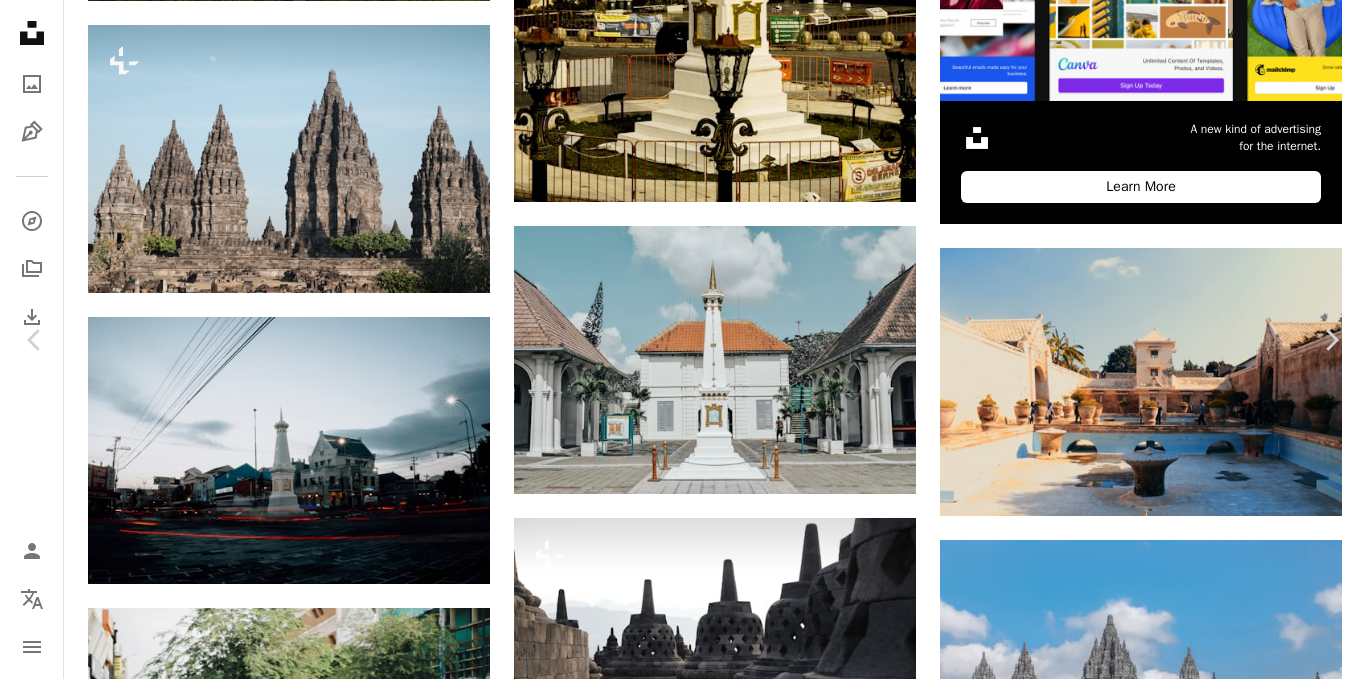 click on "[FIRST] [LAST]" at bounding box center (187, 3602) 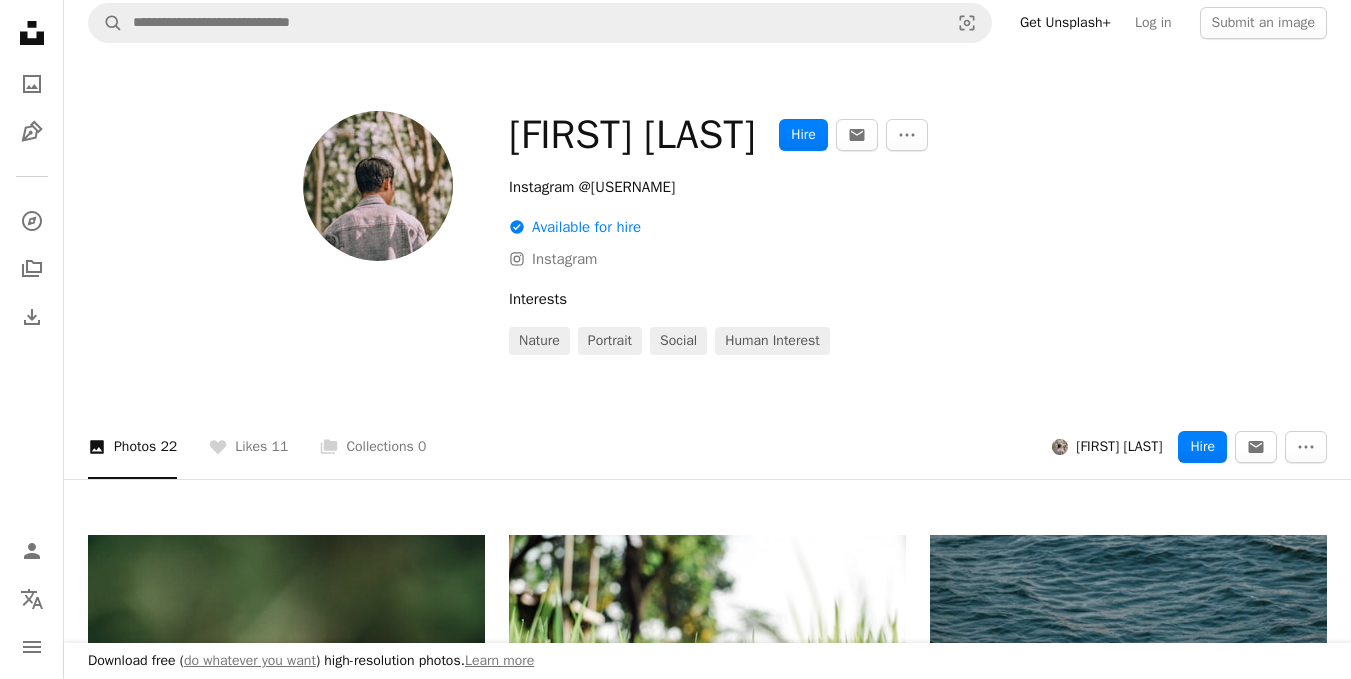 scroll, scrollTop: 0, scrollLeft: 0, axis: both 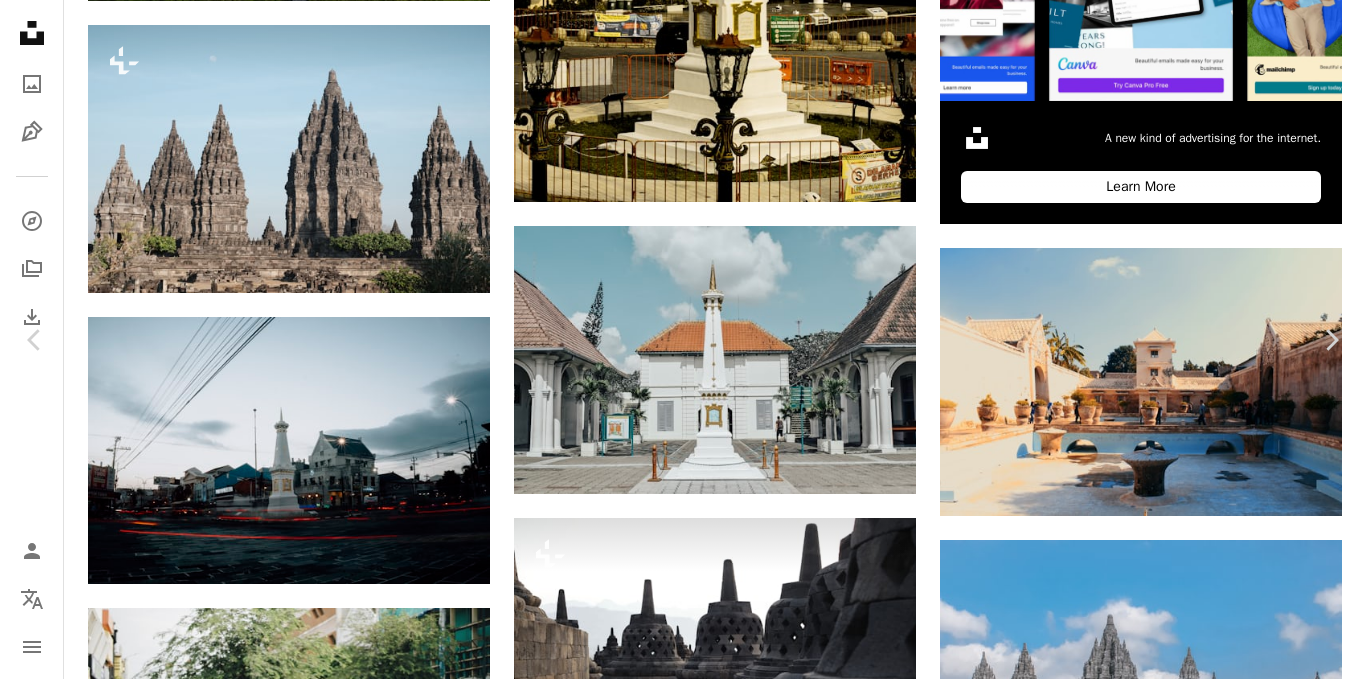 click on "An X shape" at bounding box center [20, 20] 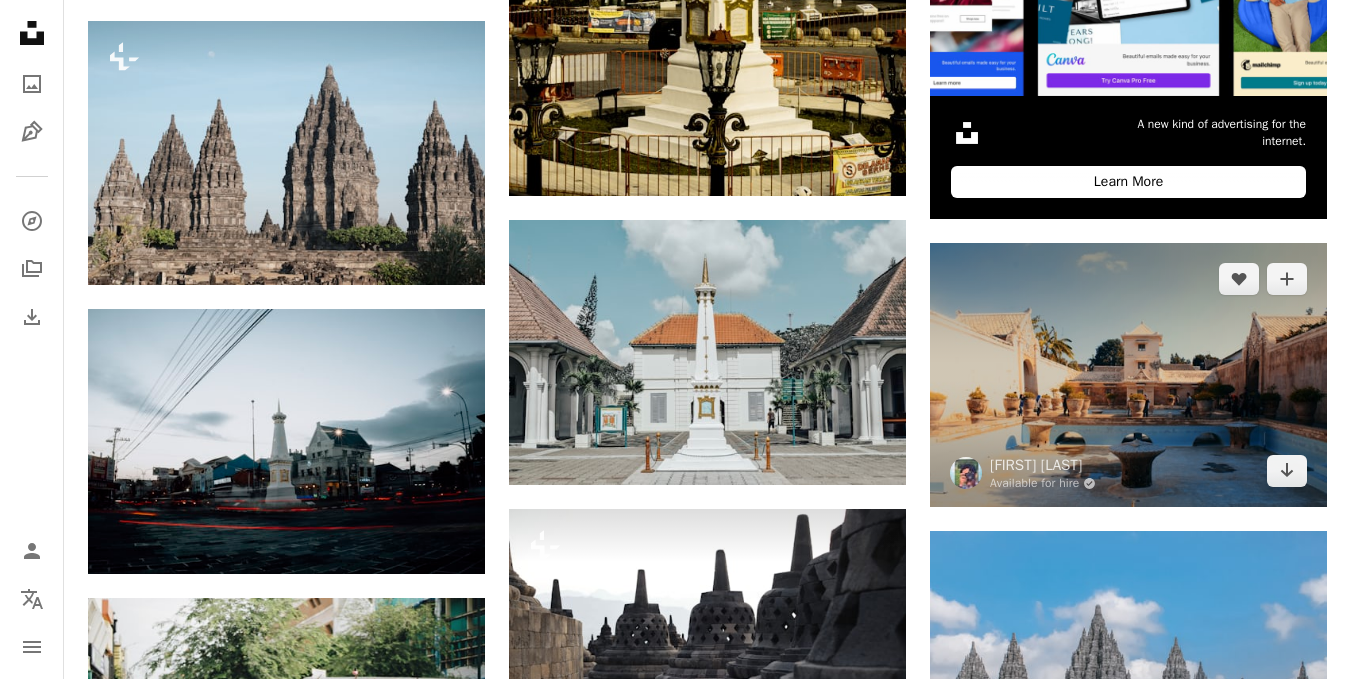 click at bounding box center (1128, 375) 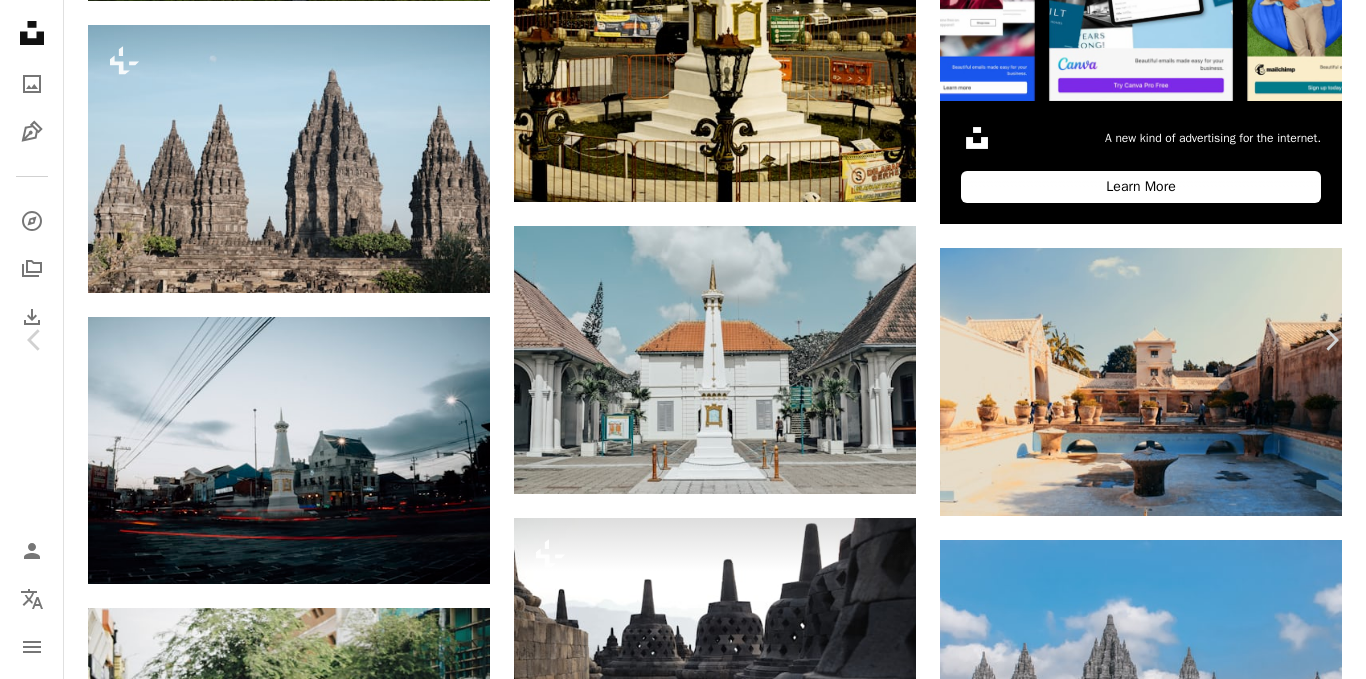 click on "Download free" at bounding box center (1167, 3610) 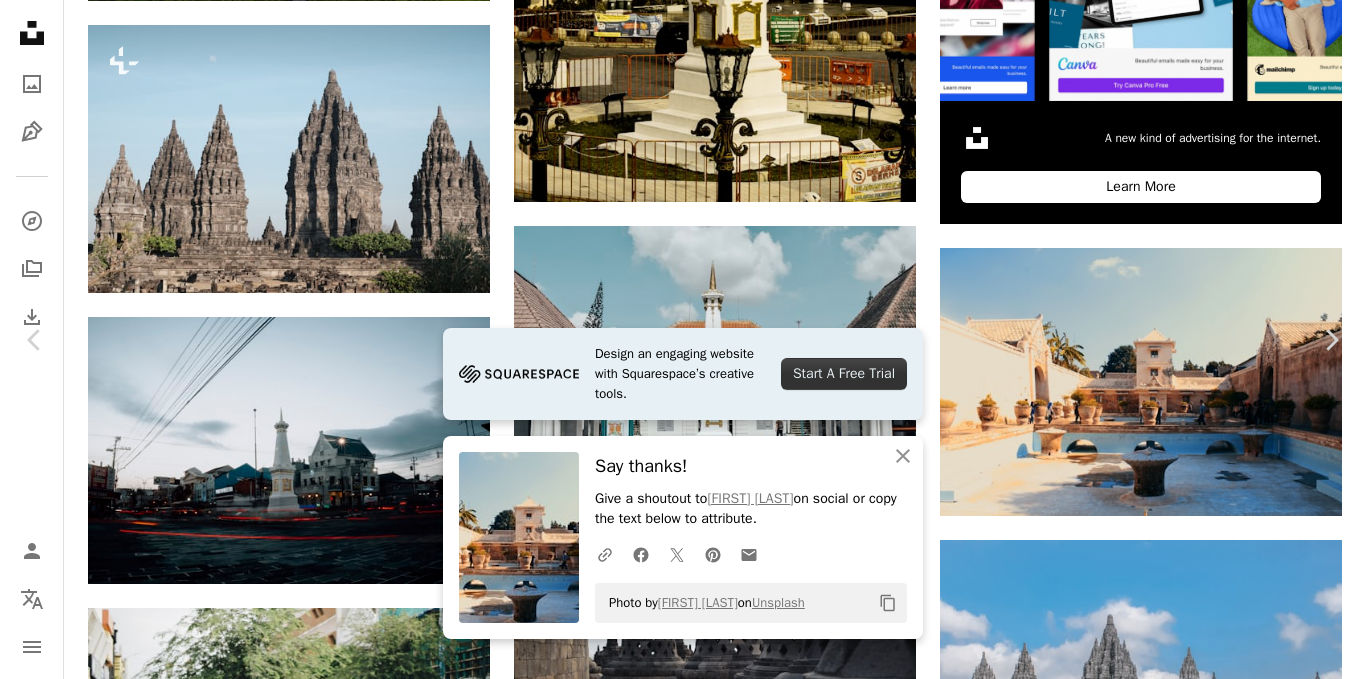 click on "An X shape" at bounding box center [20, 20] 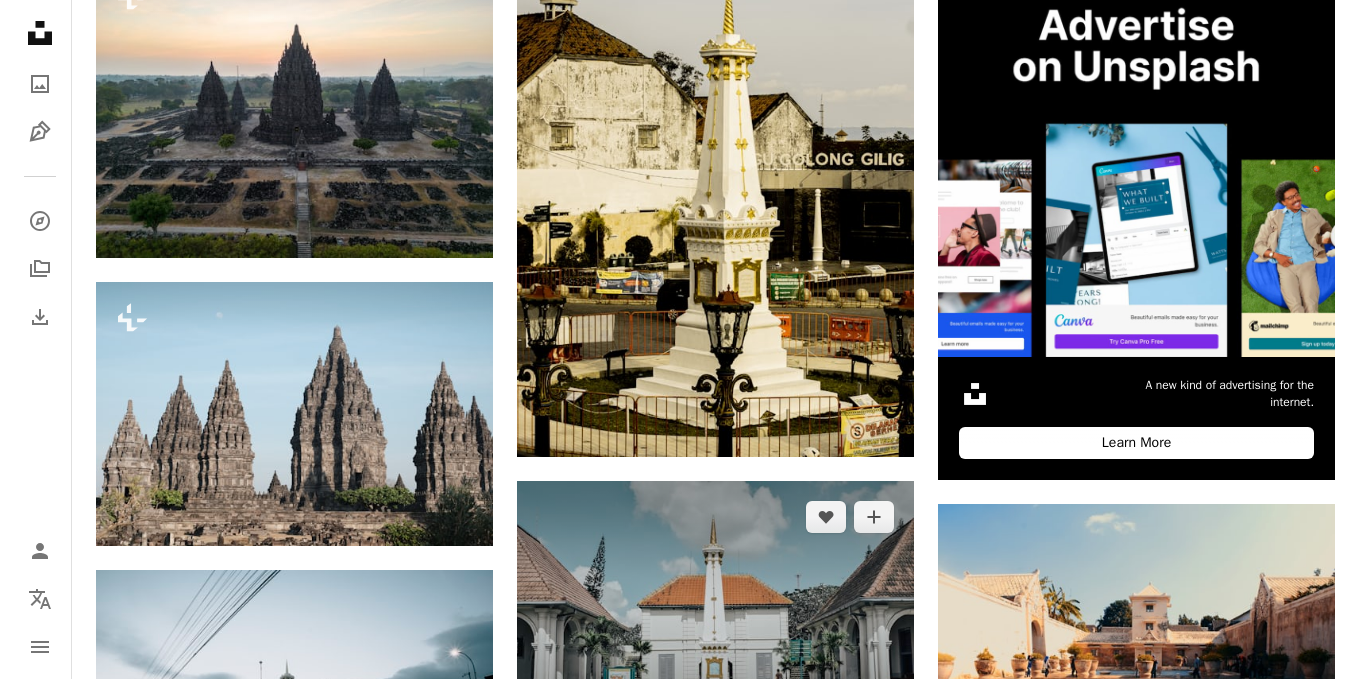 scroll, scrollTop: 533, scrollLeft: 0, axis: vertical 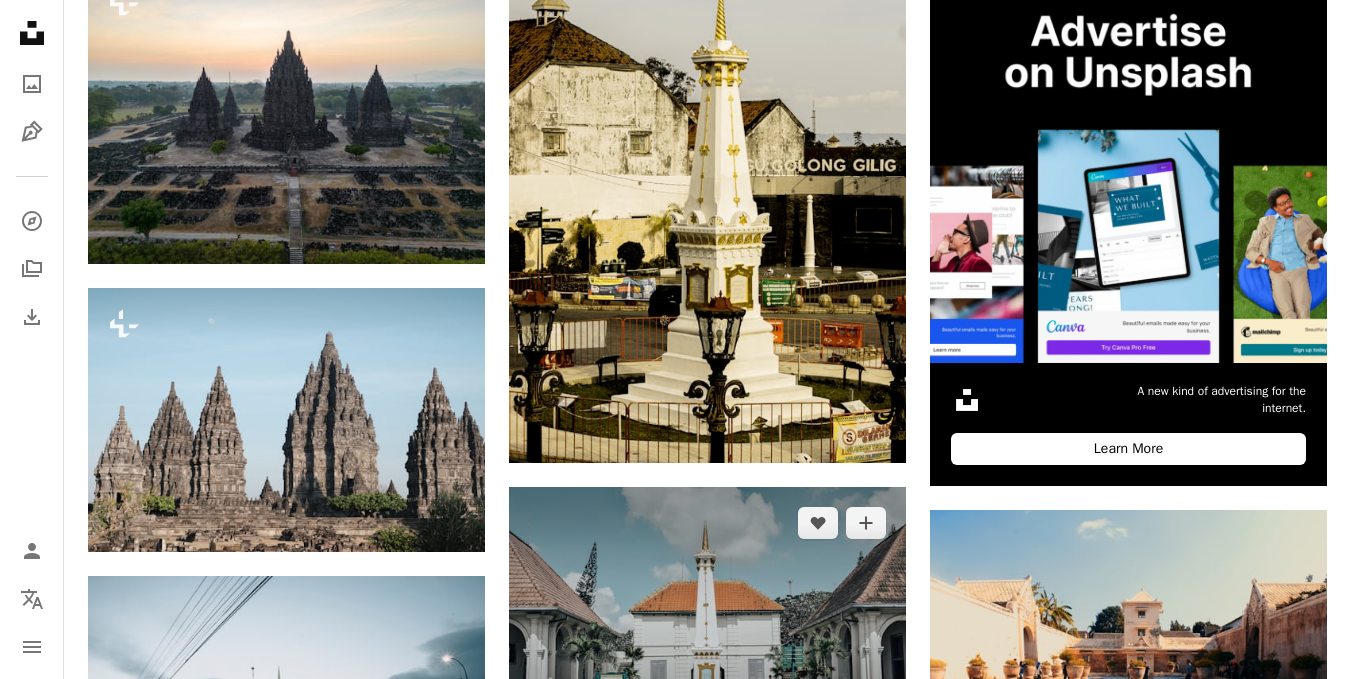 click at bounding box center (707, 619) 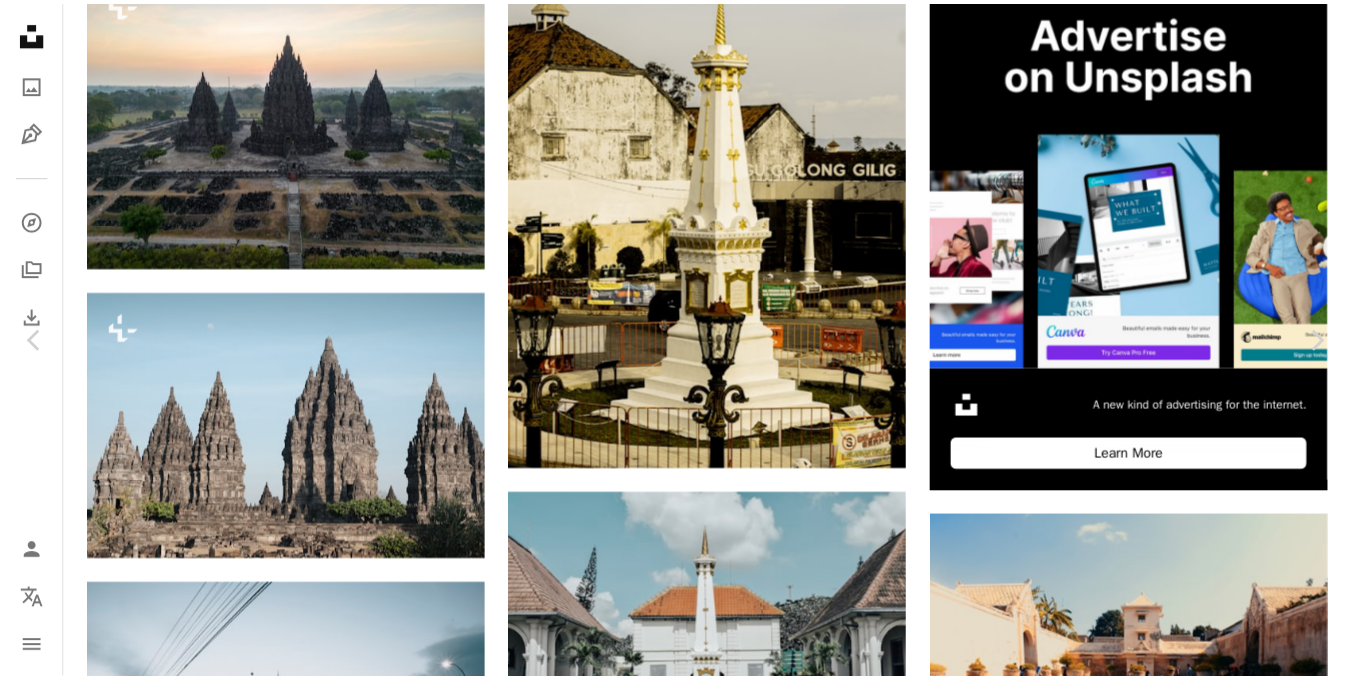scroll, scrollTop: 800, scrollLeft: 0, axis: vertical 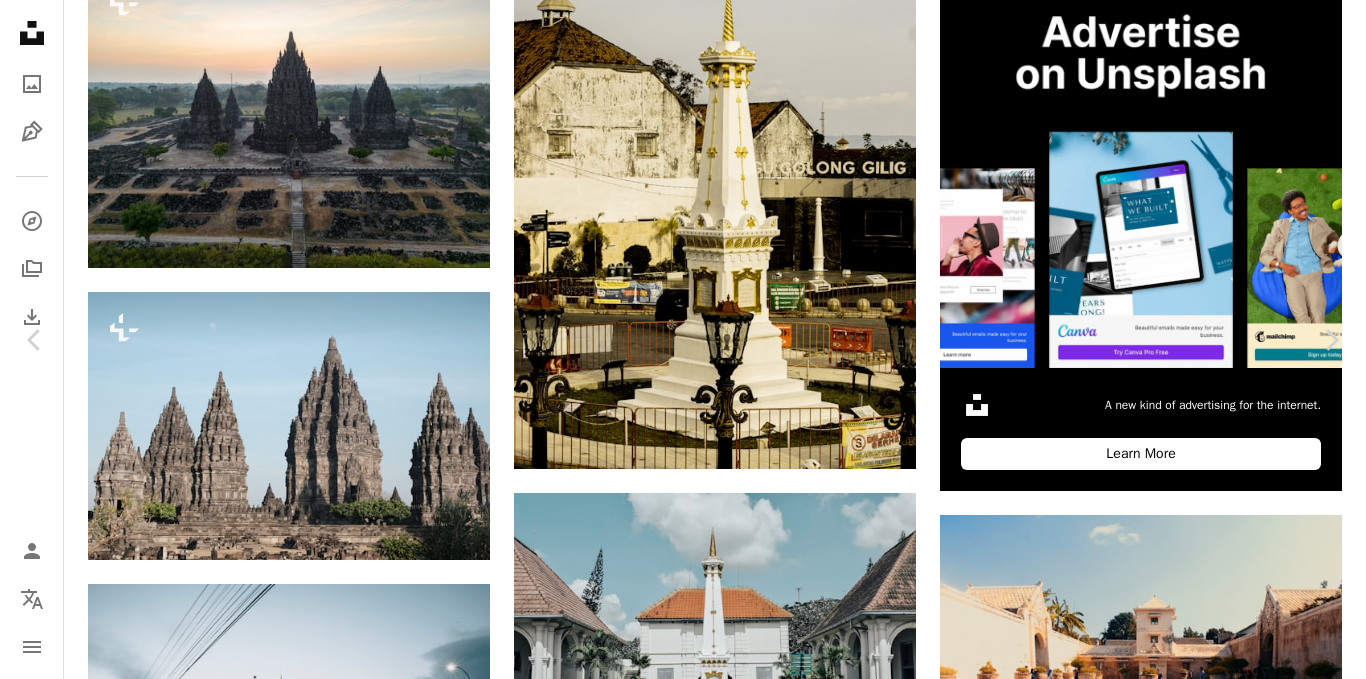 click at bounding box center [230, 4275] 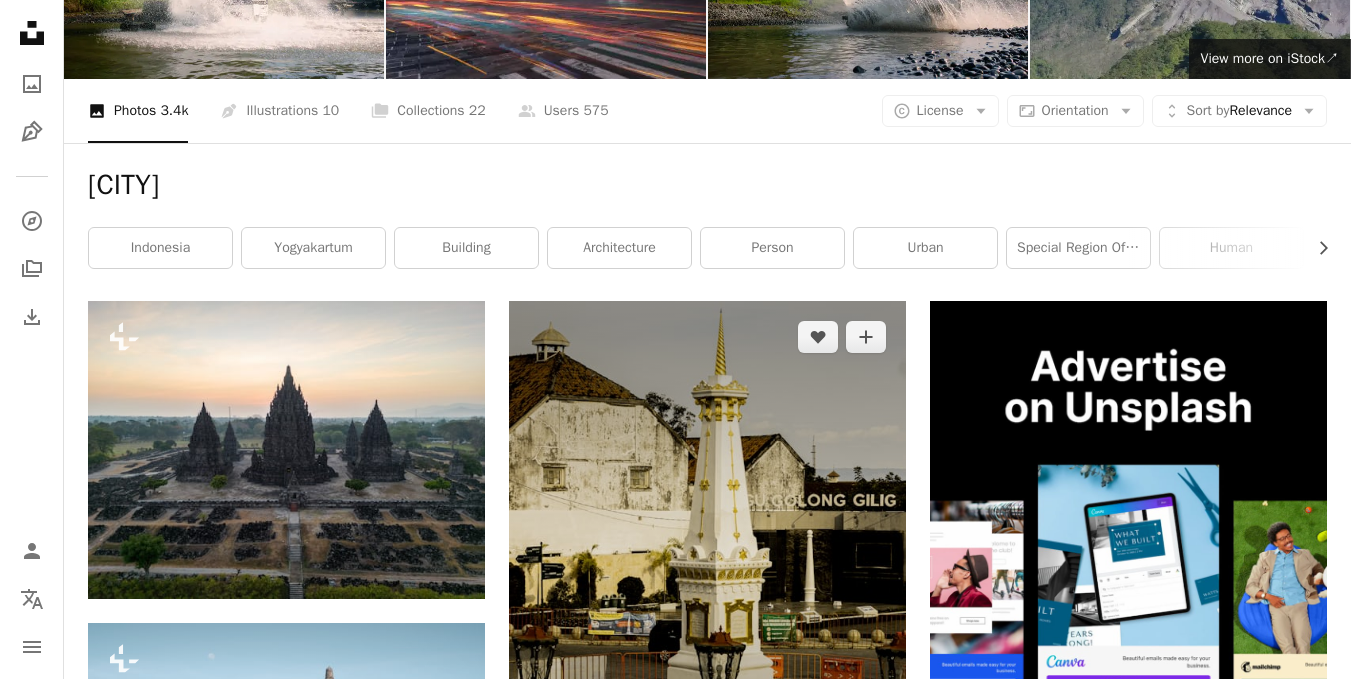 scroll, scrollTop: 0, scrollLeft: 0, axis: both 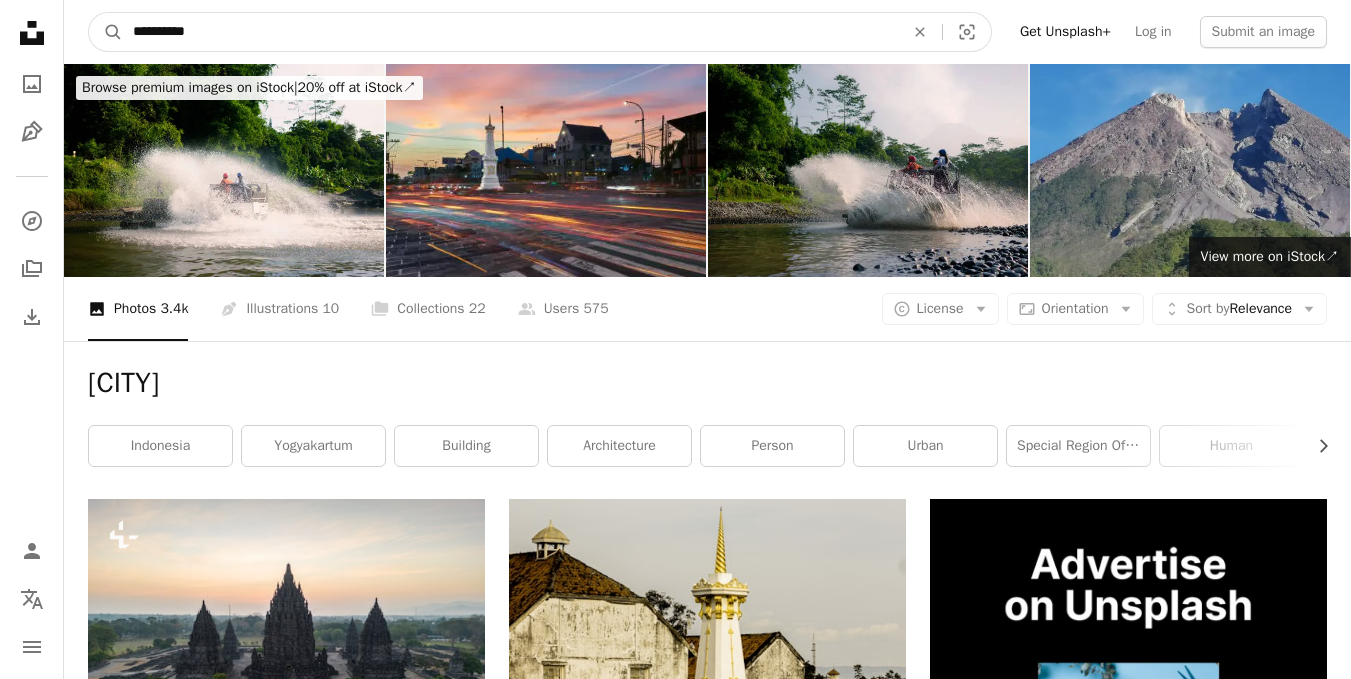 click on "**********" at bounding box center (510, 32) 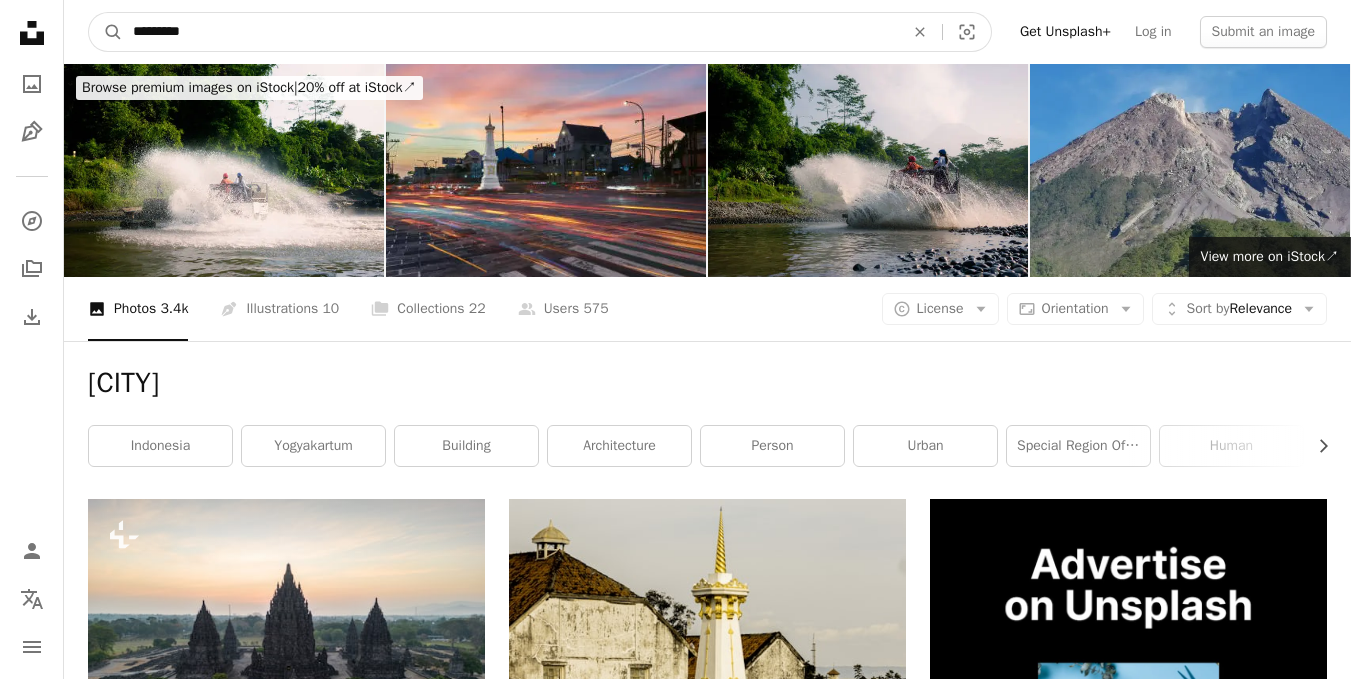type on "**********" 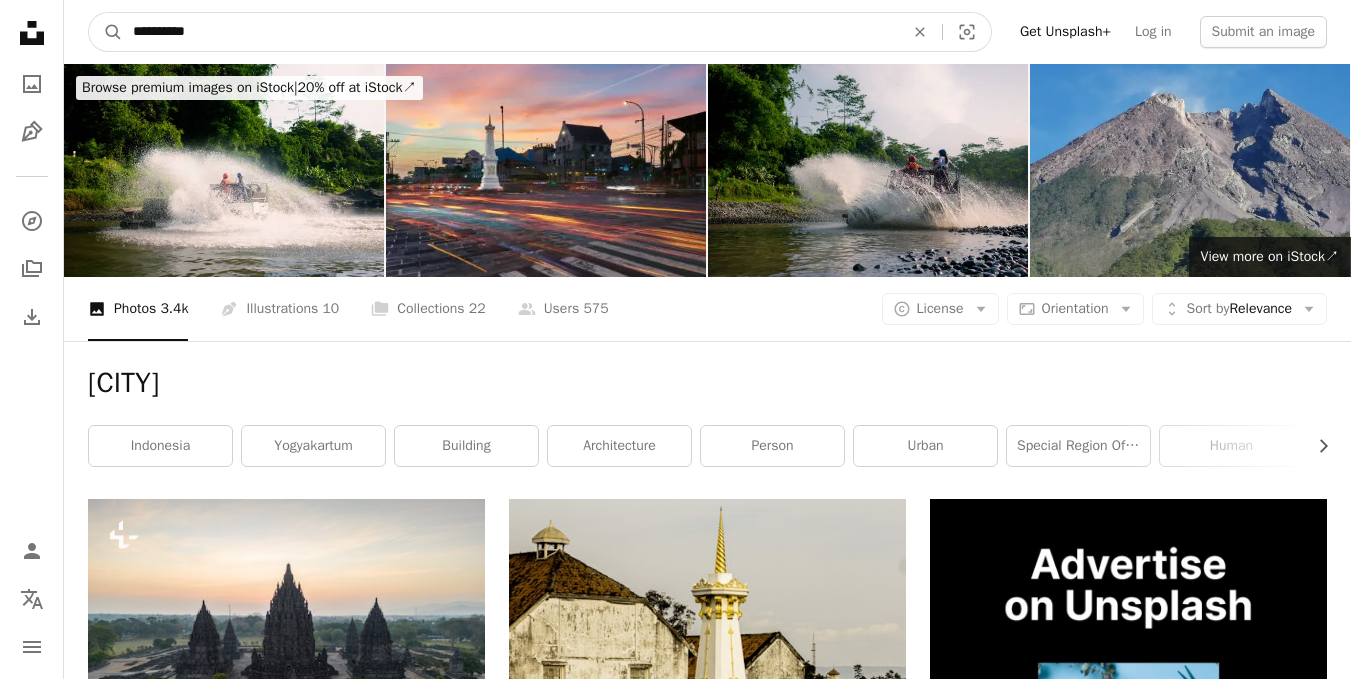 click on "A magnifying glass" at bounding box center [106, 32] 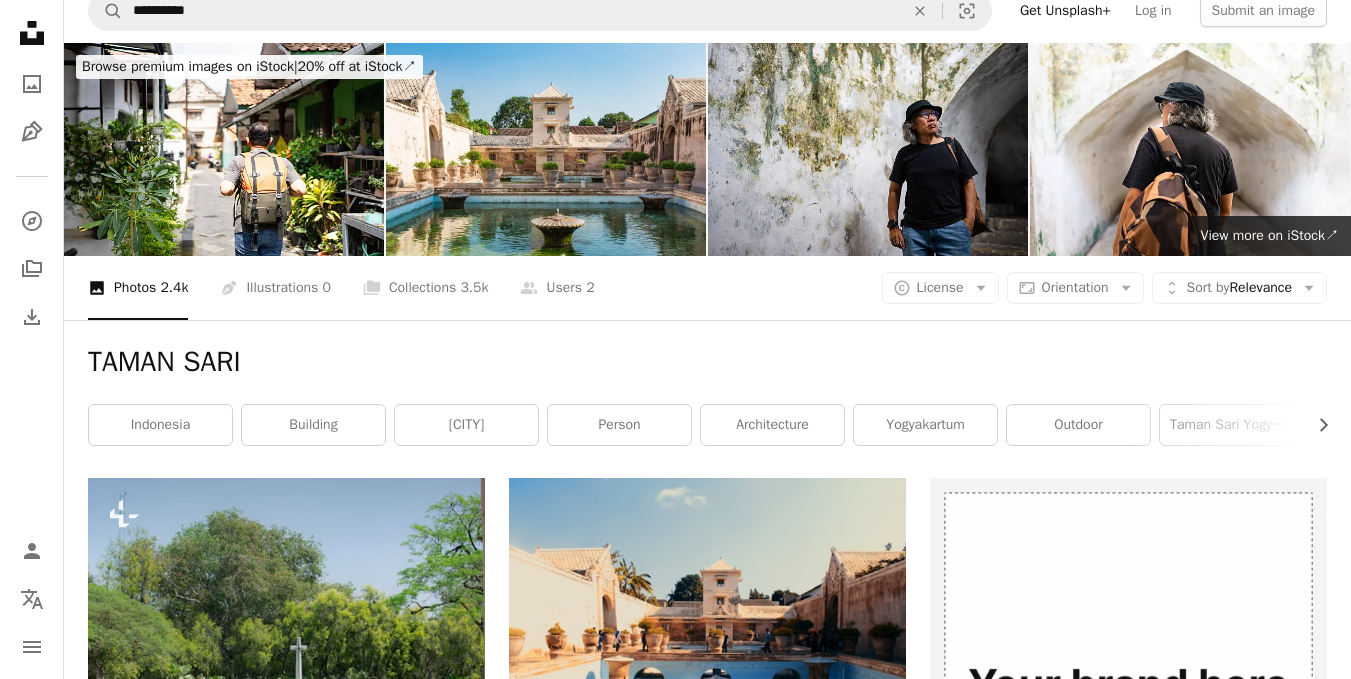 scroll, scrollTop: 0, scrollLeft: 0, axis: both 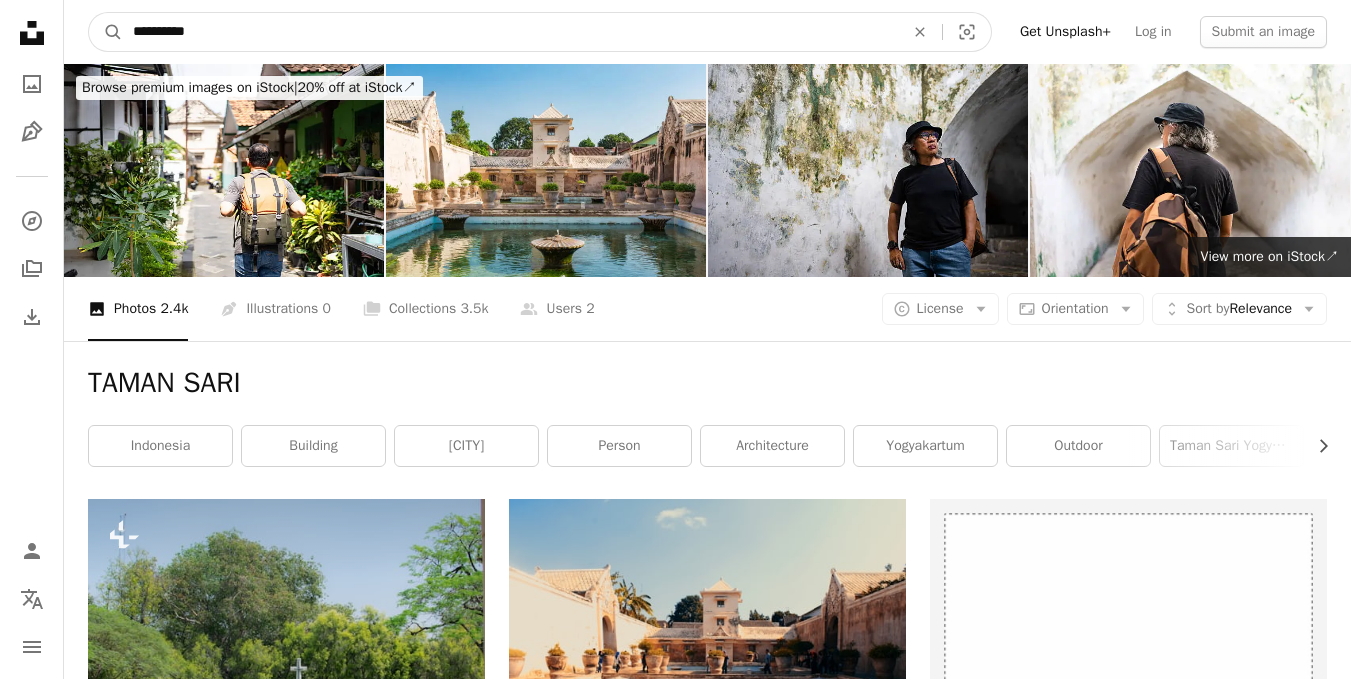 click on "**********" at bounding box center (510, 32) 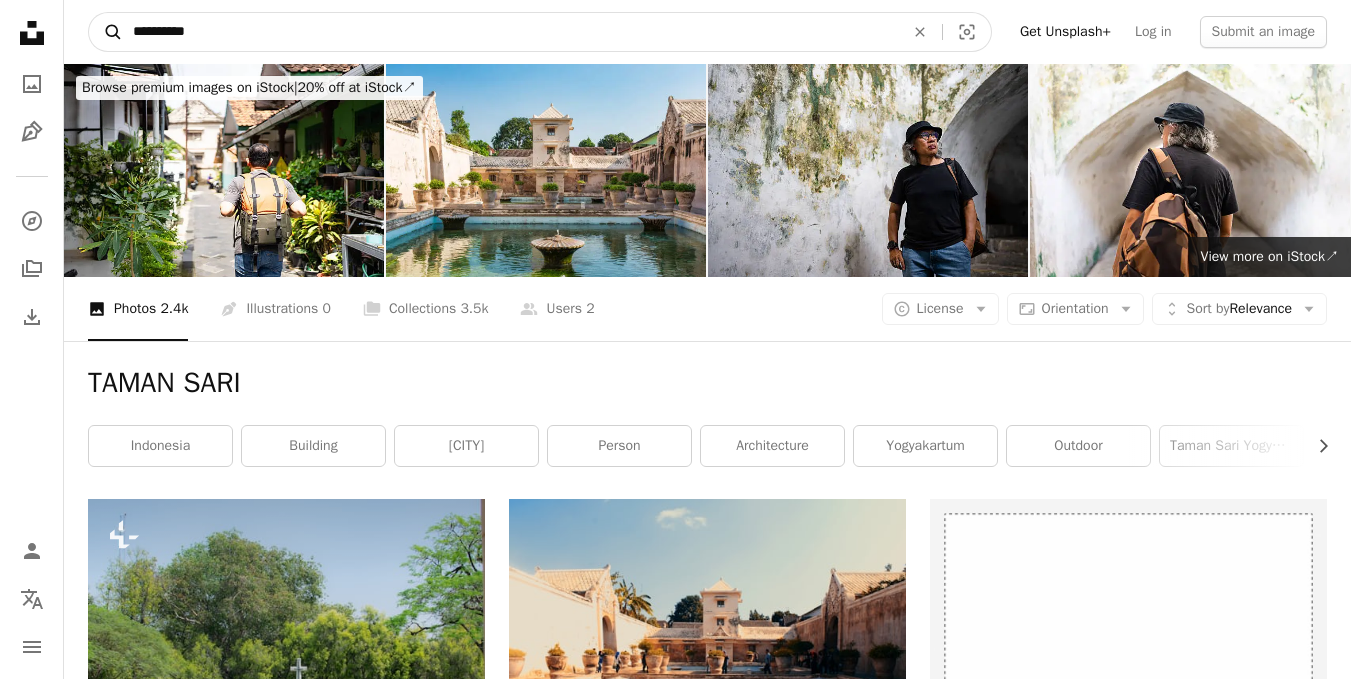 drag, startPoint x: 231, startPoint y: 19, endPoint x: 113, endPoint y: 13, distance: 118.15244 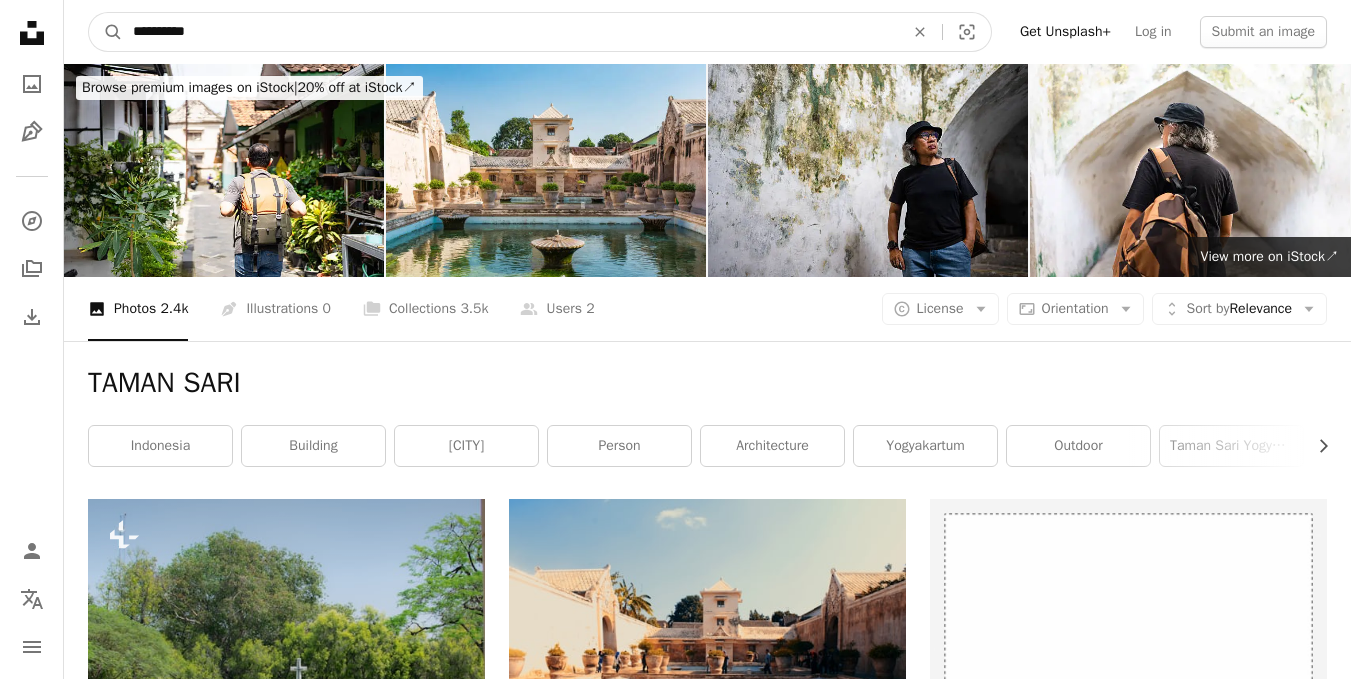 paste on "*********" 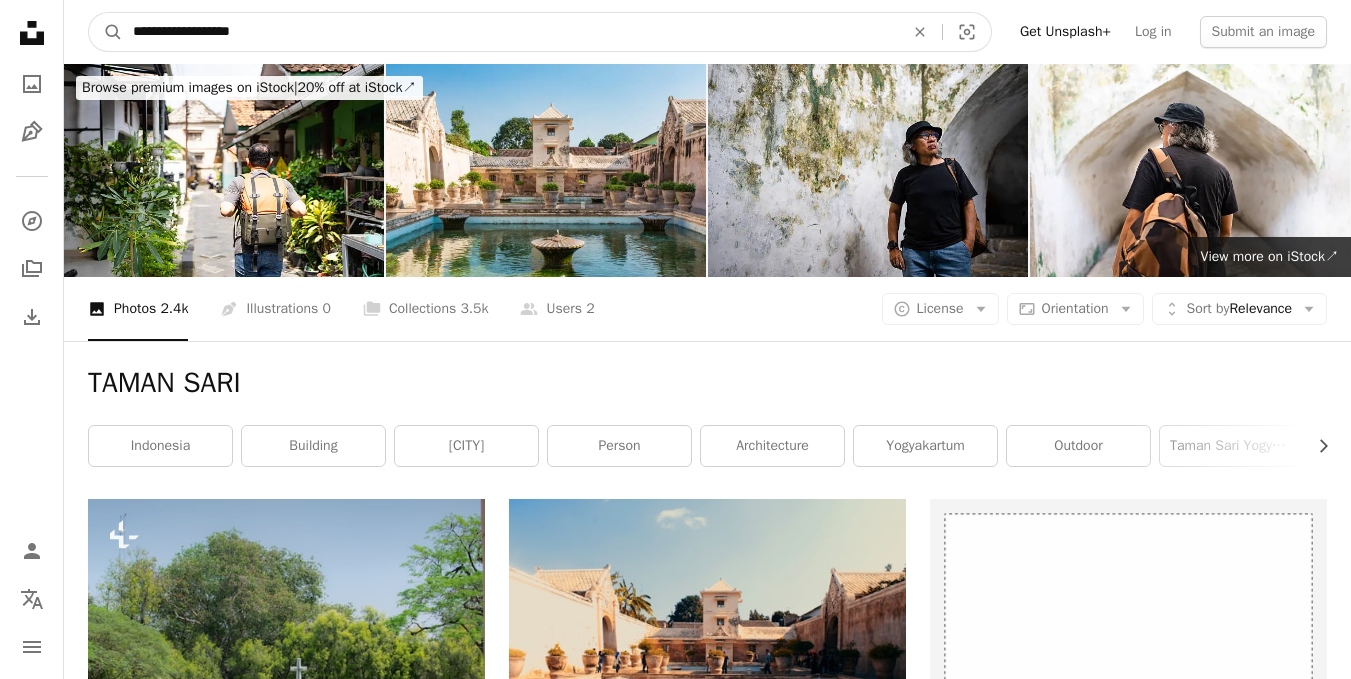 type on "**********" 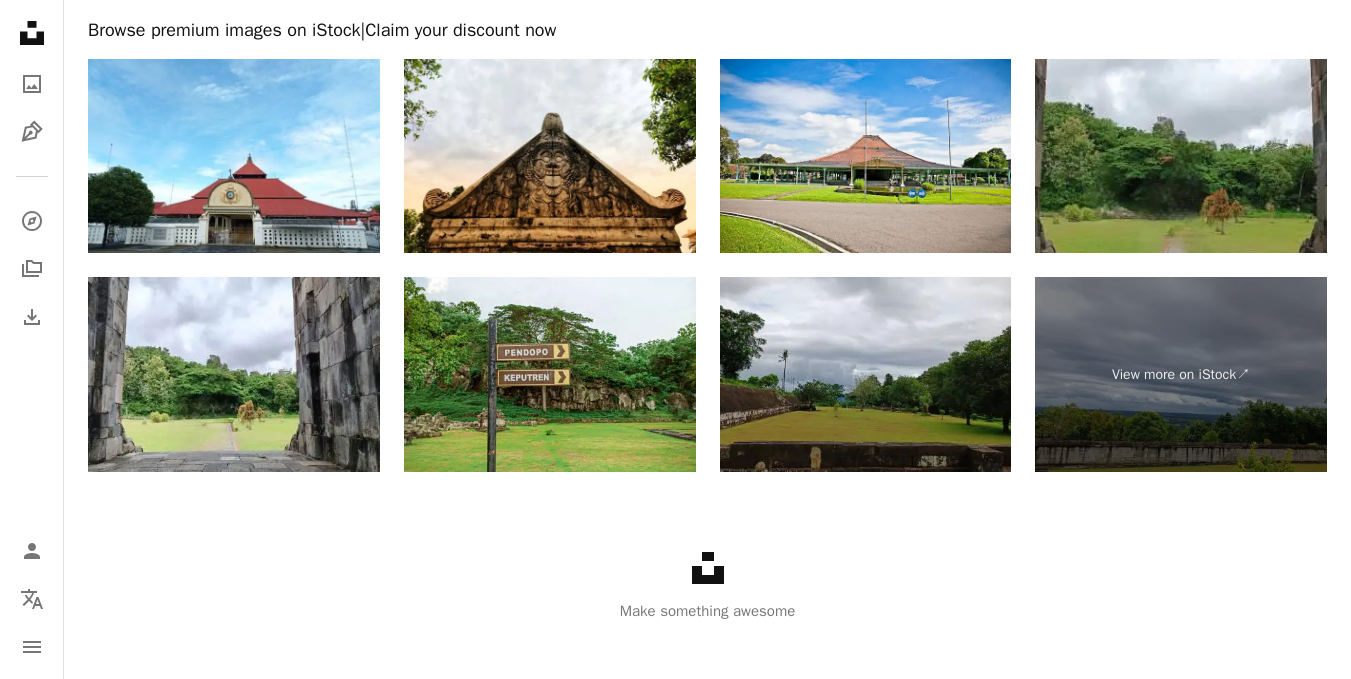 scroll, scrollTop: 3807, scrollLeft: 0, axis: vertical 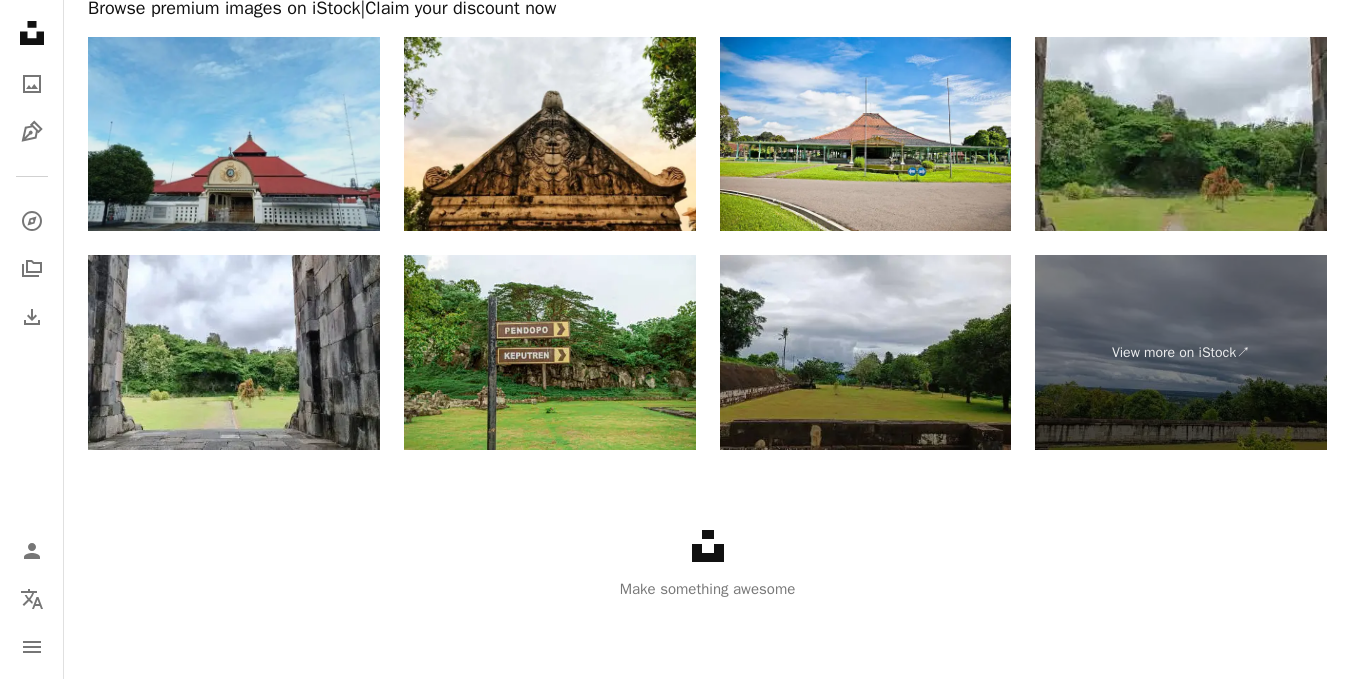 click at bounding box center (234, 134) 